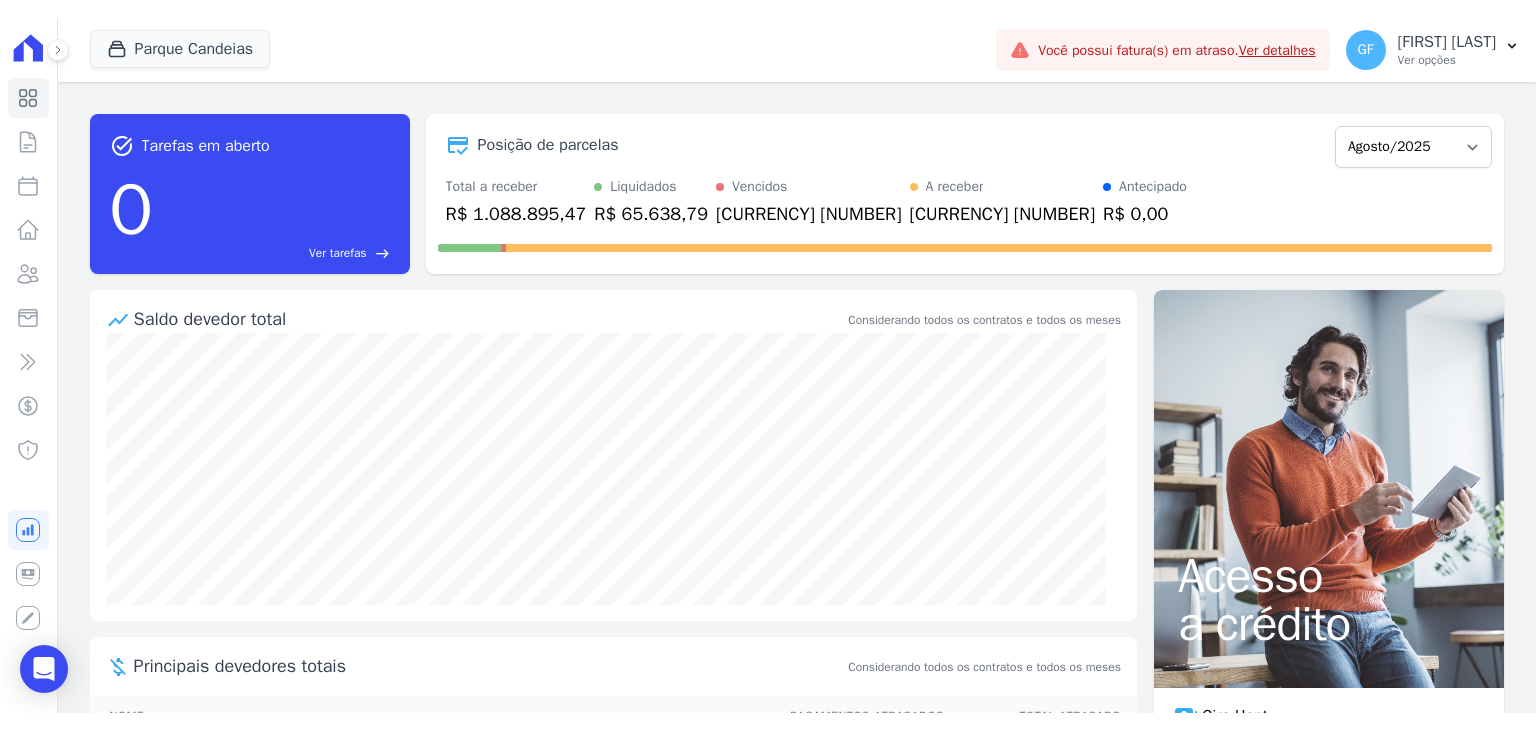 scroll, scrollTop: 0, scrollLeft: 0, axis: both 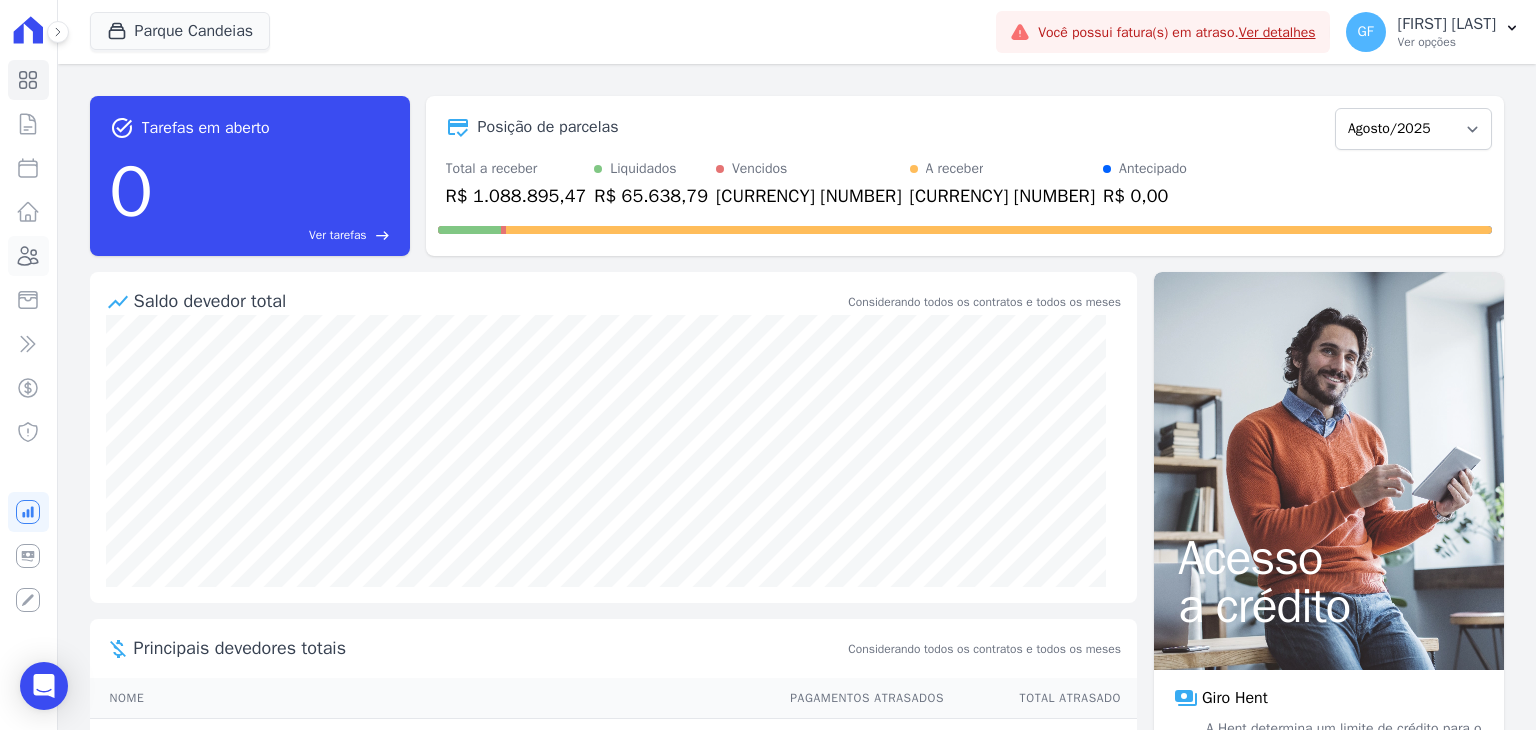 click 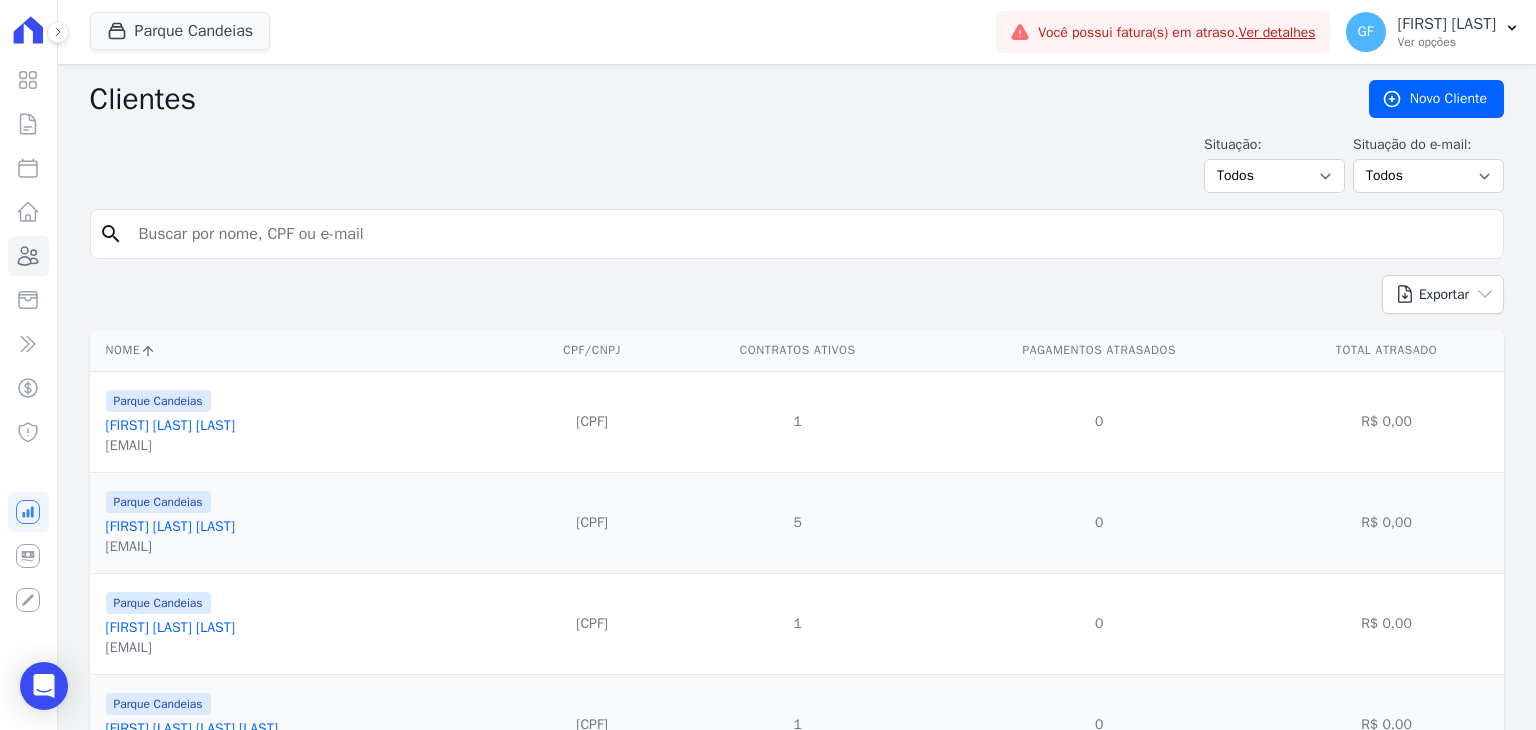 click at bounding box center (811, 234) 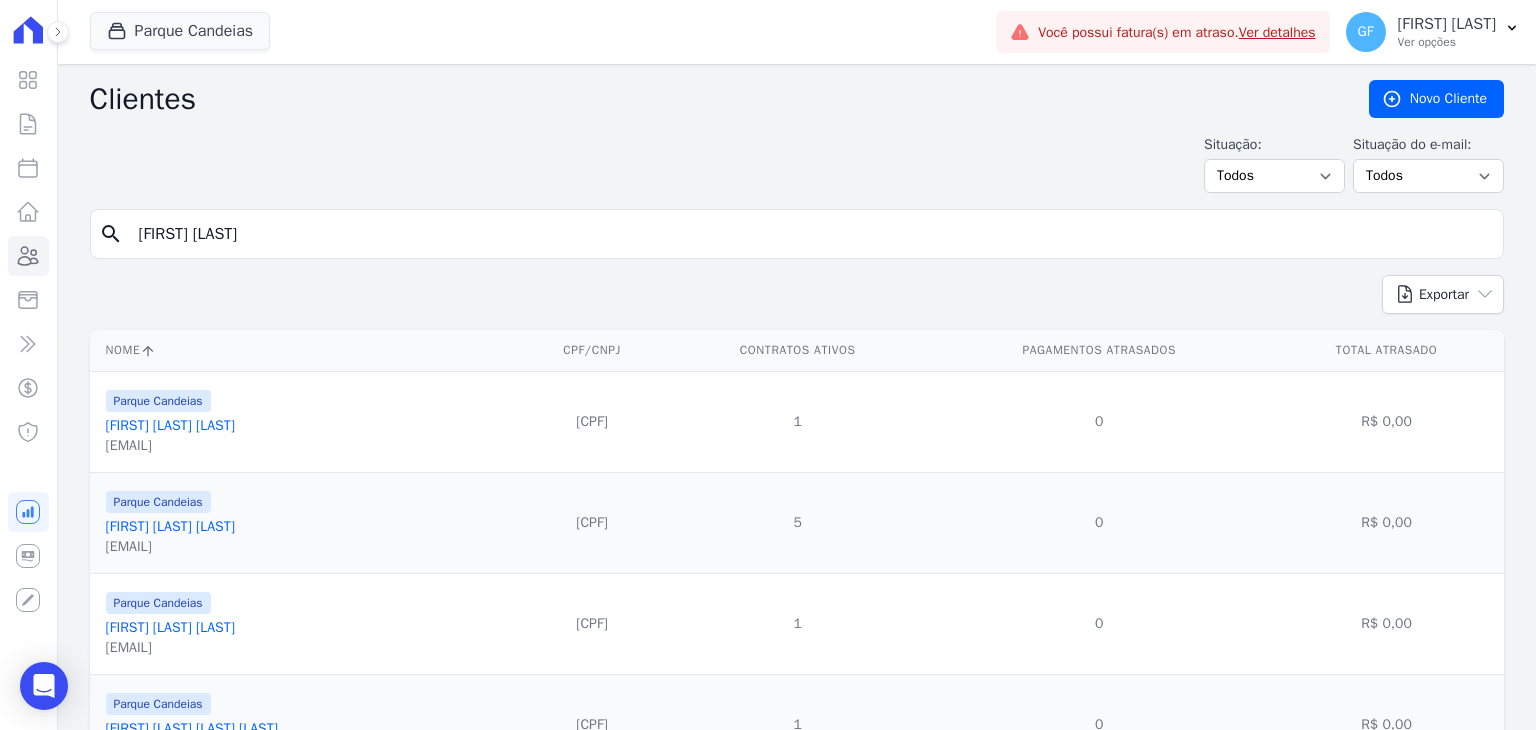 type on "[FIRST] [LAST]" 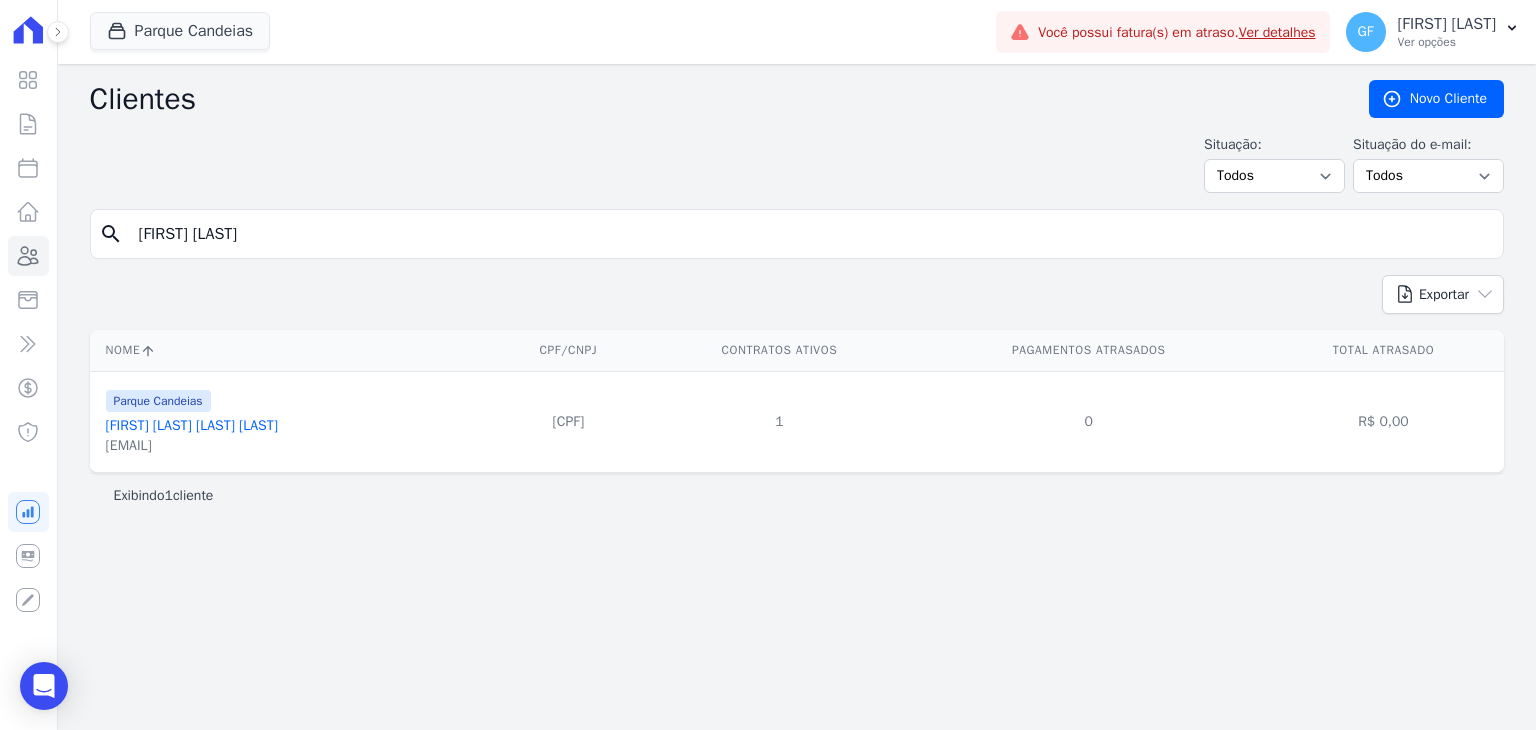click on "[FIRST] [LAST] [LAST] [LAST]" at bounding box center [192, 425] 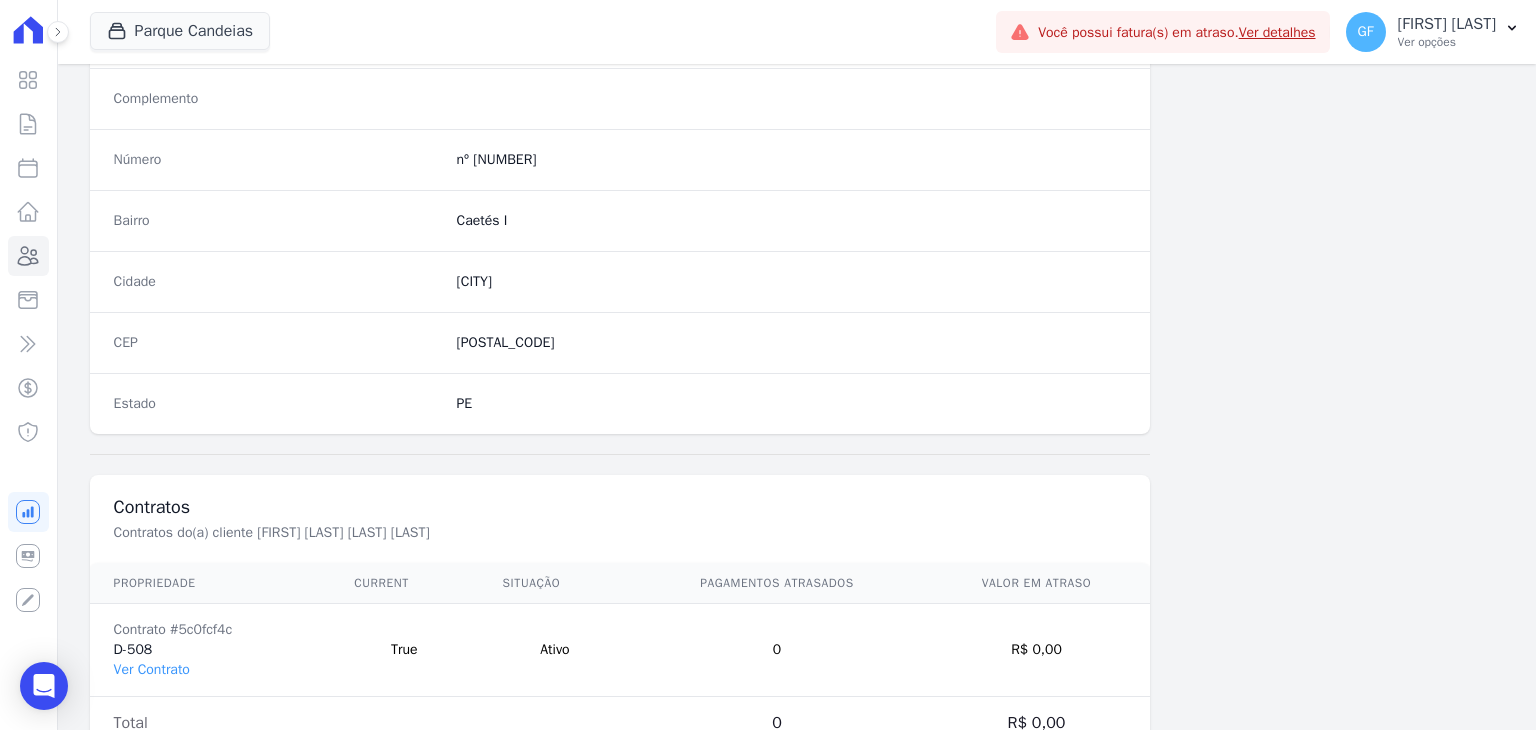 scroll, scrollTop: 1135, scrollLeft: 0, axis: vertical 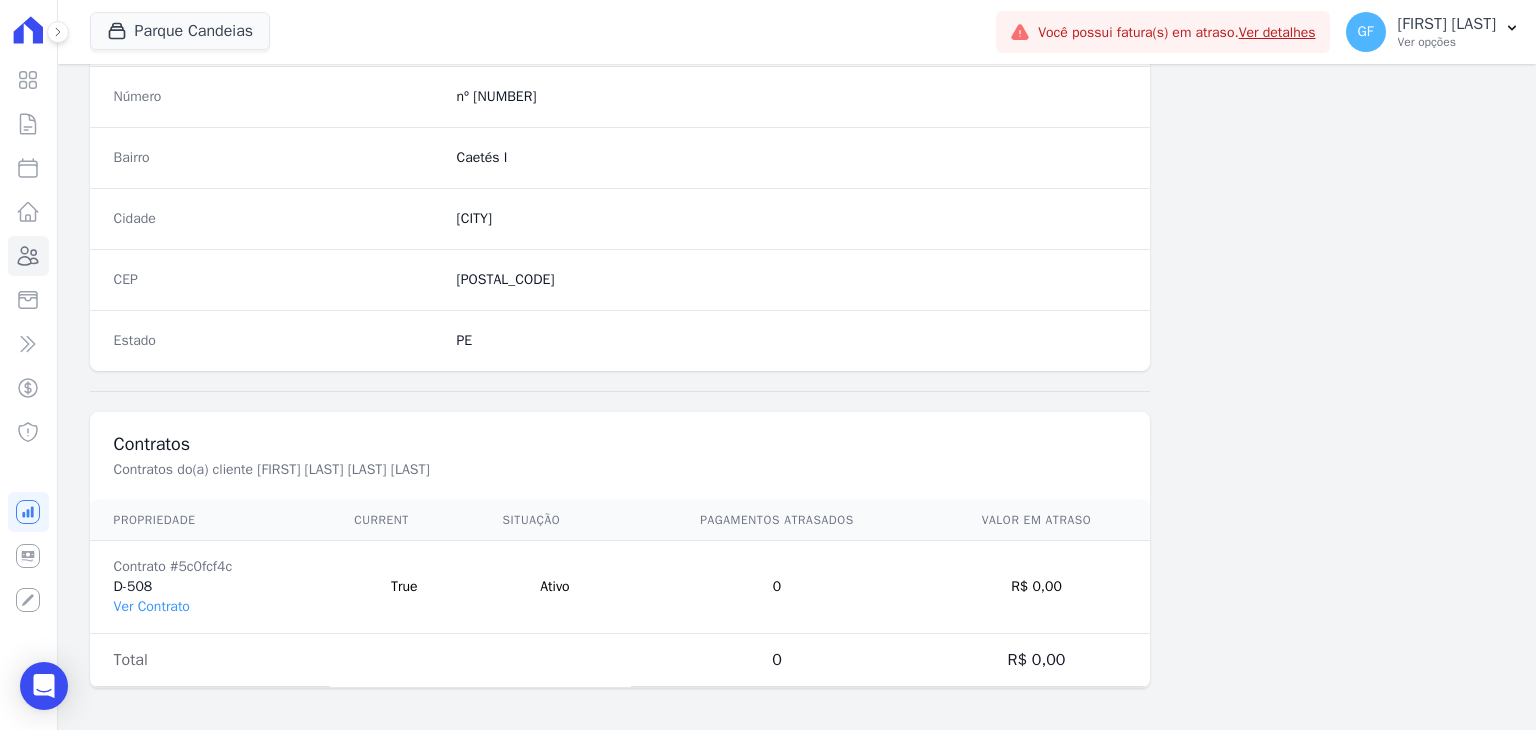 click on "Contrato #[HASH]
D-508
Ver Contrato" at bounding box center [210, 587] 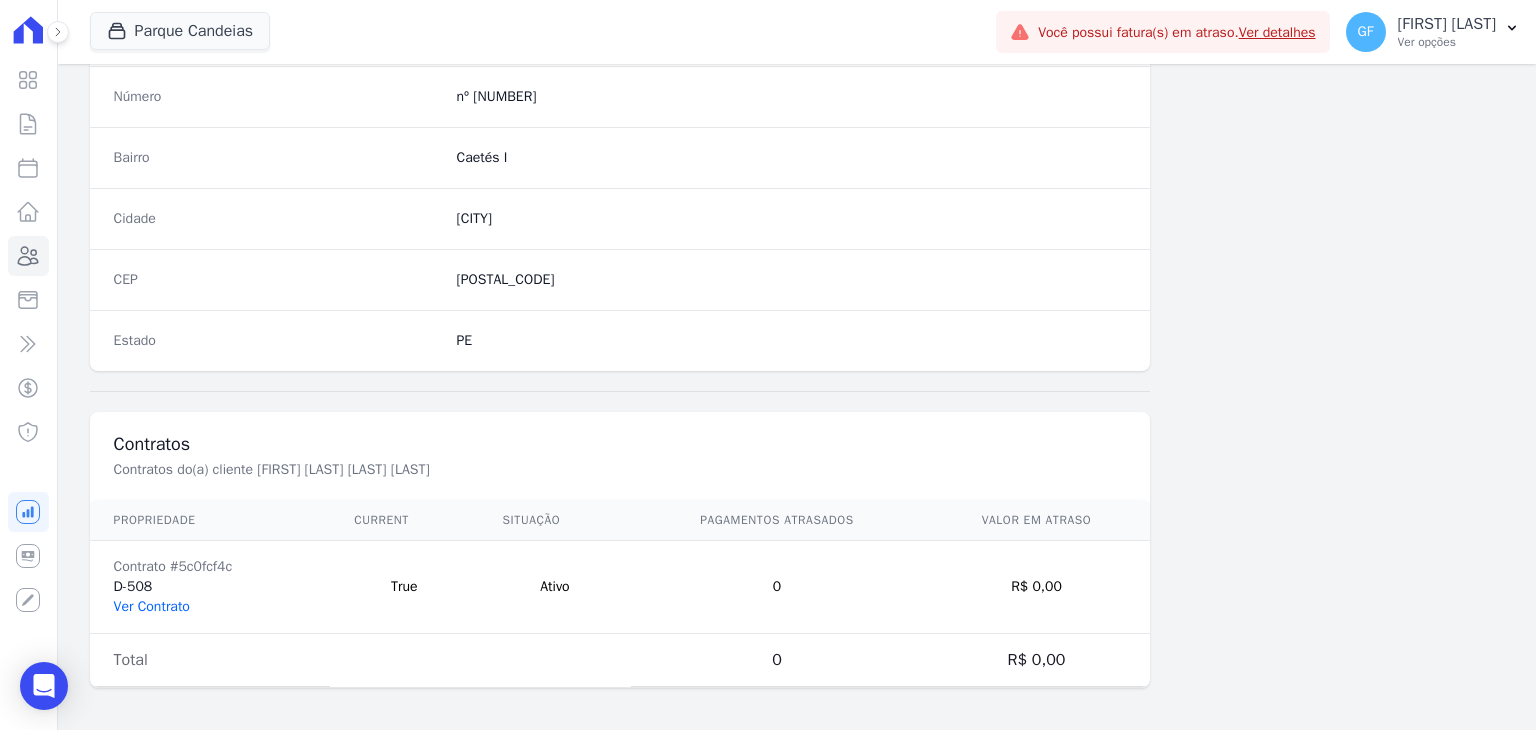 click on "Ver Contrato" at bounding box center (152, 606) 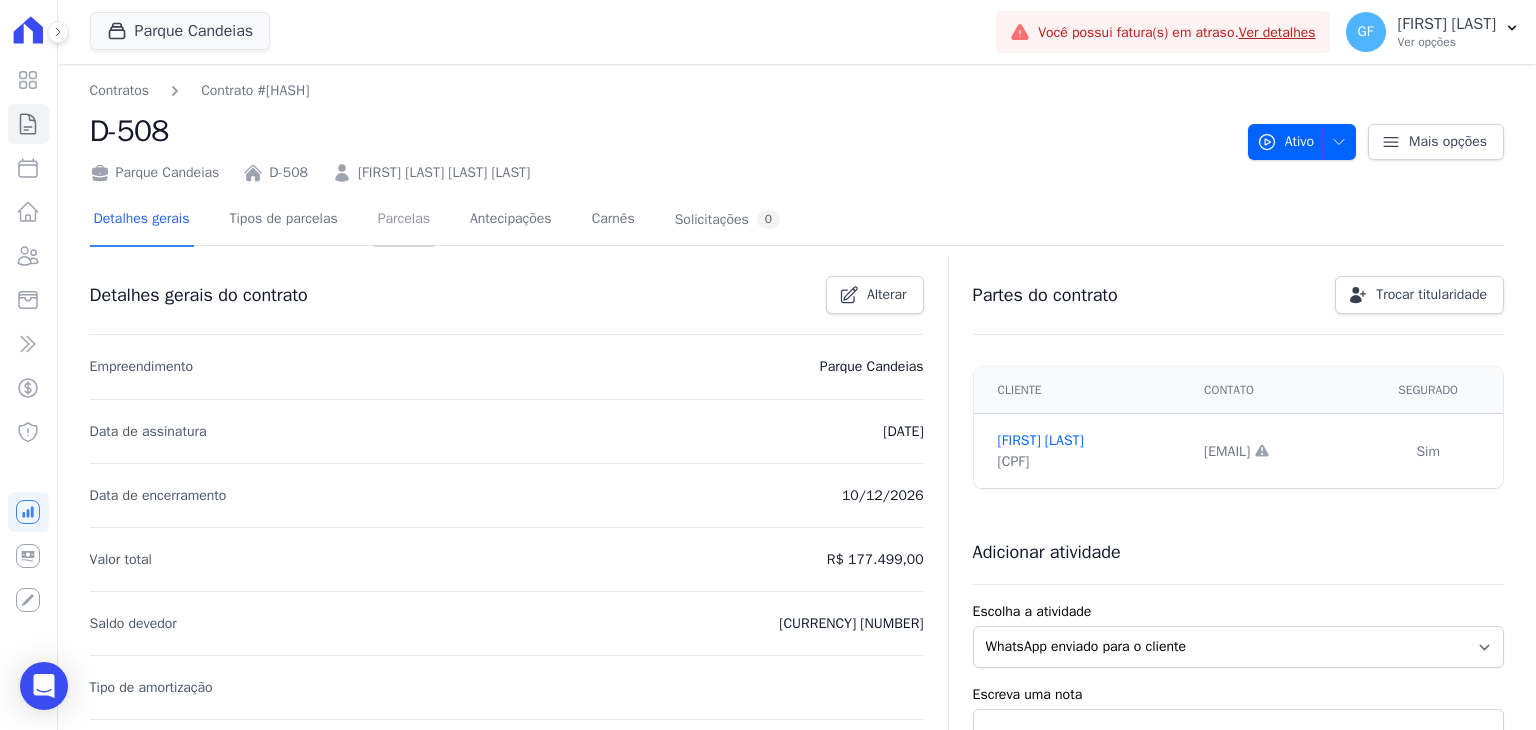 click on "Parcelas" at bounding box center [404, 220] 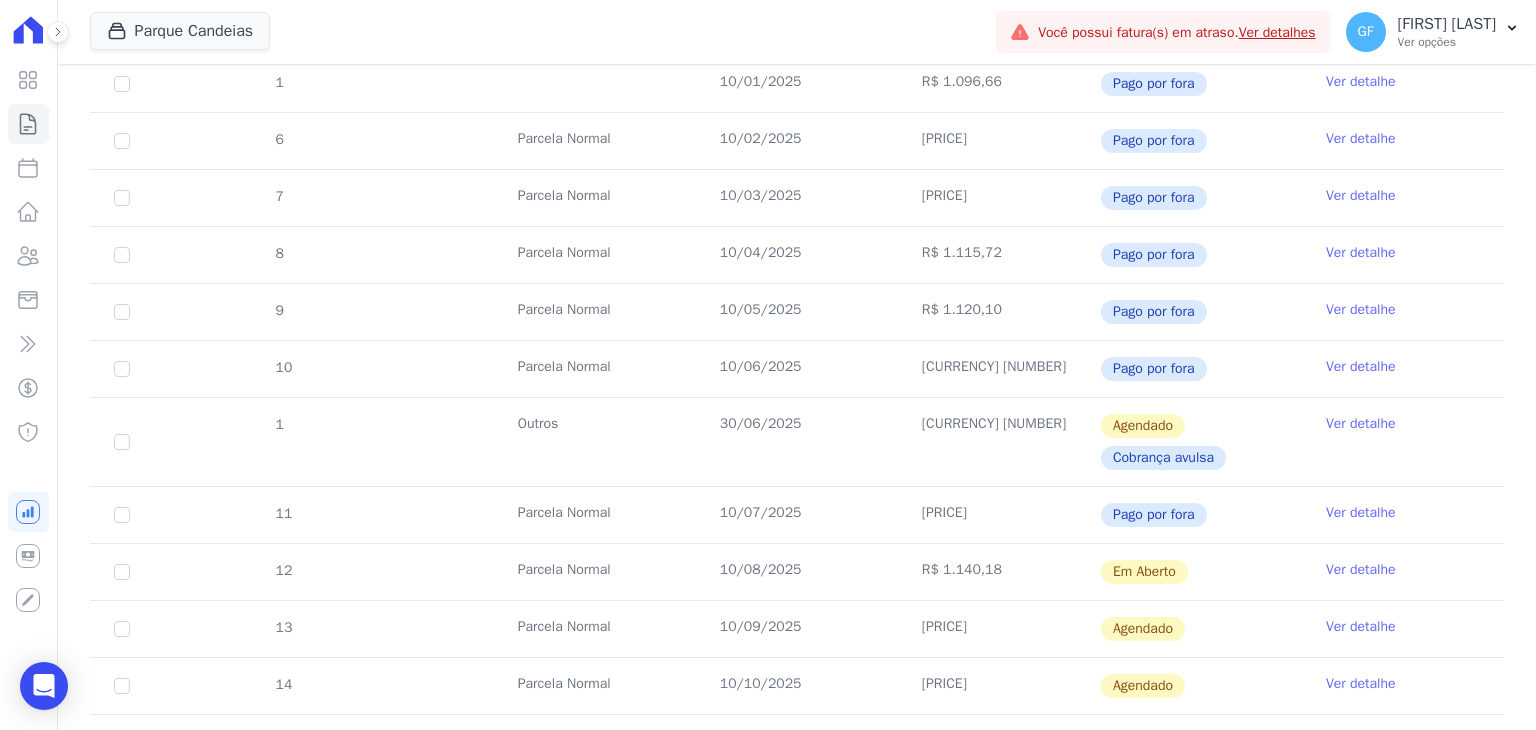 scroll, scrollTop: 600, scrollLeft: 0, axis: vertical 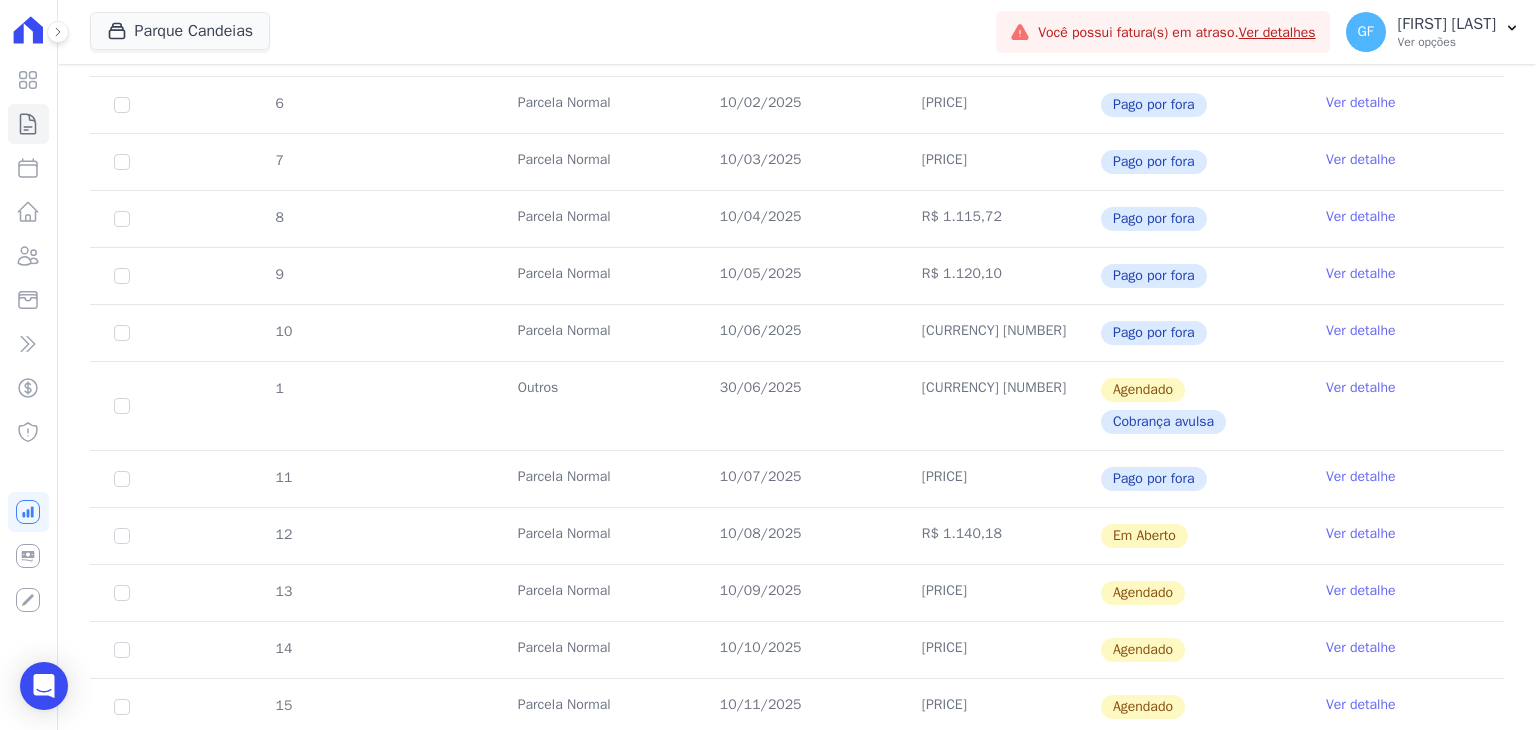 drag, startPoint x: 696, startPoint y: 529, endPoint x: 1164, endPoint y: 525, distance: 468.0171 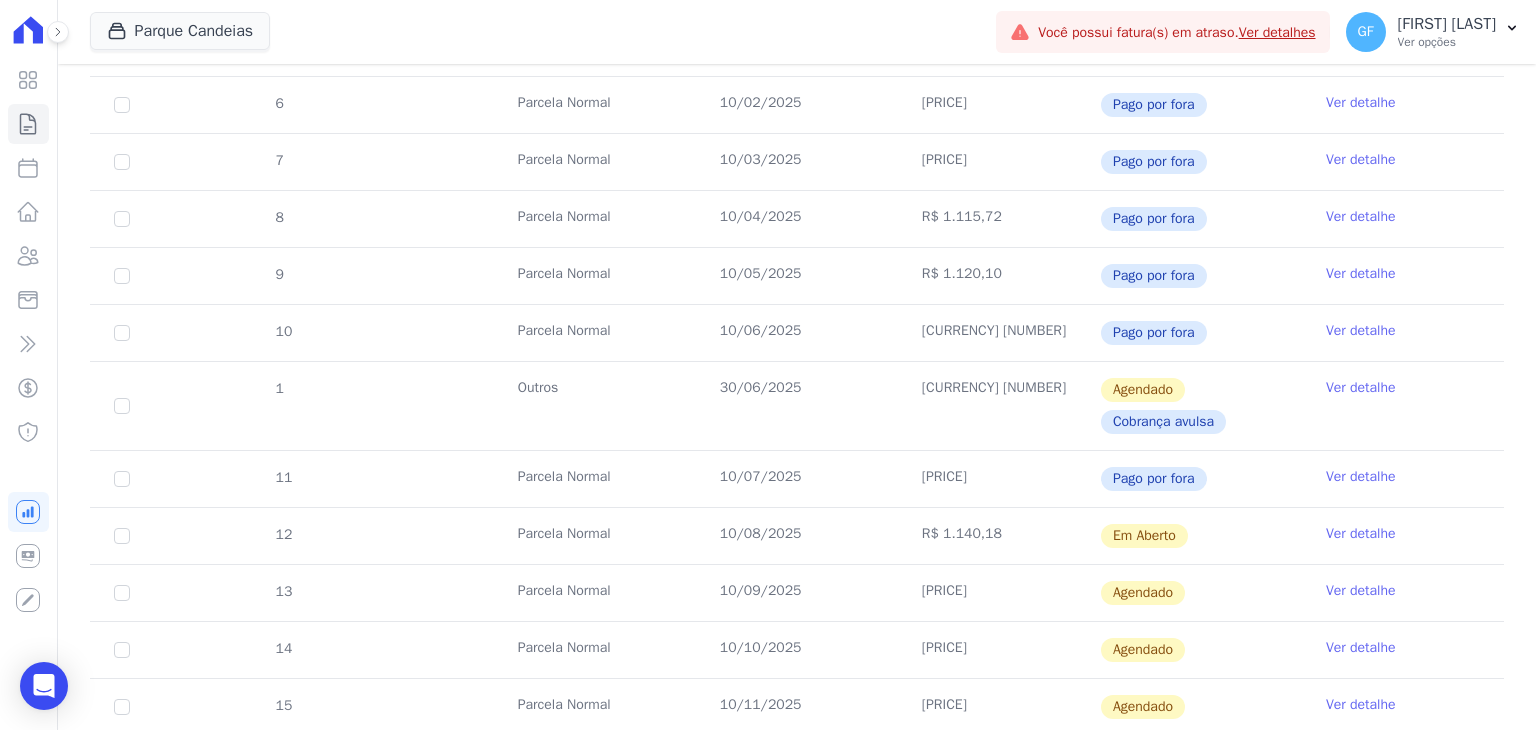 click on "Ver detalhe" at bounding box center [1361, 534] 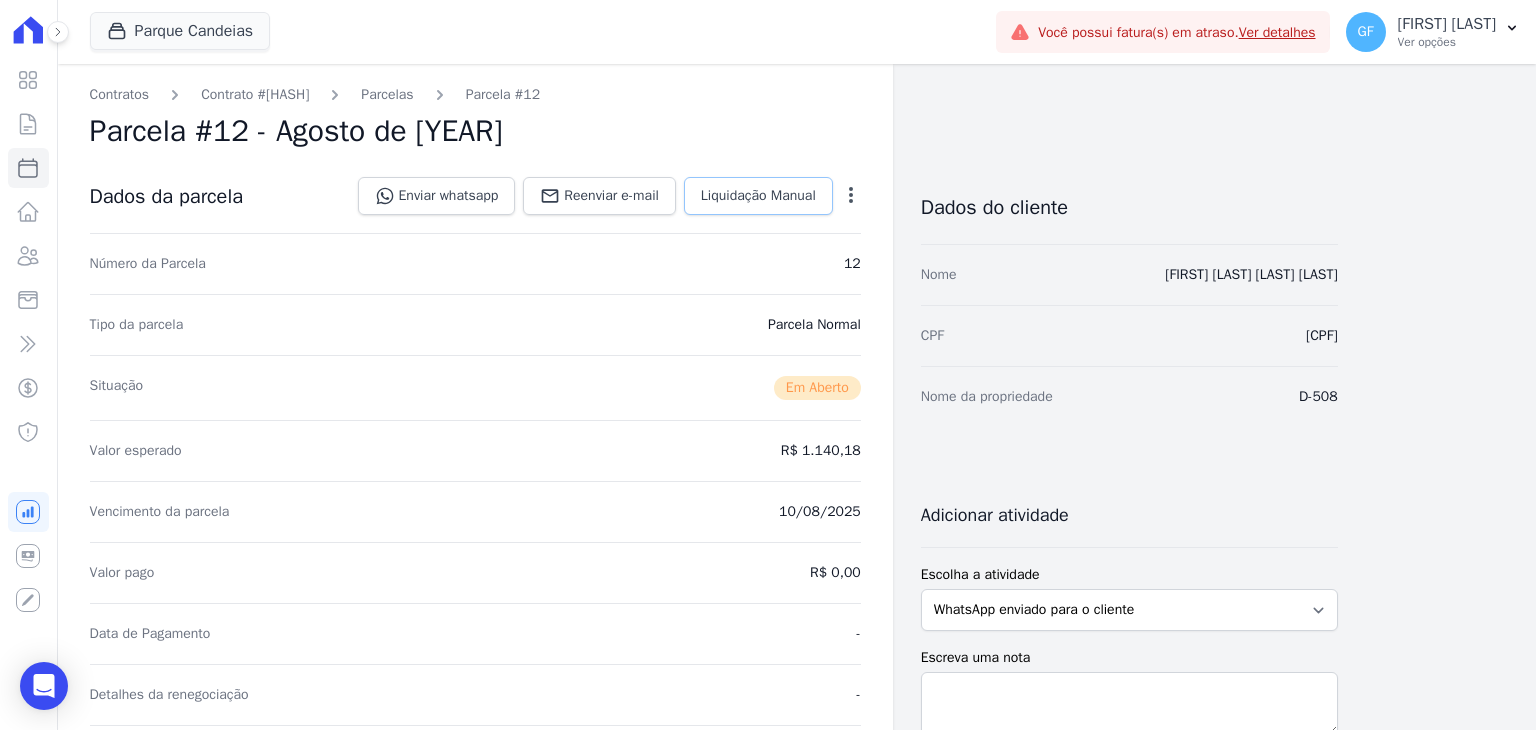 click on "Liquidação Manual" at bounding box center [758, 196] 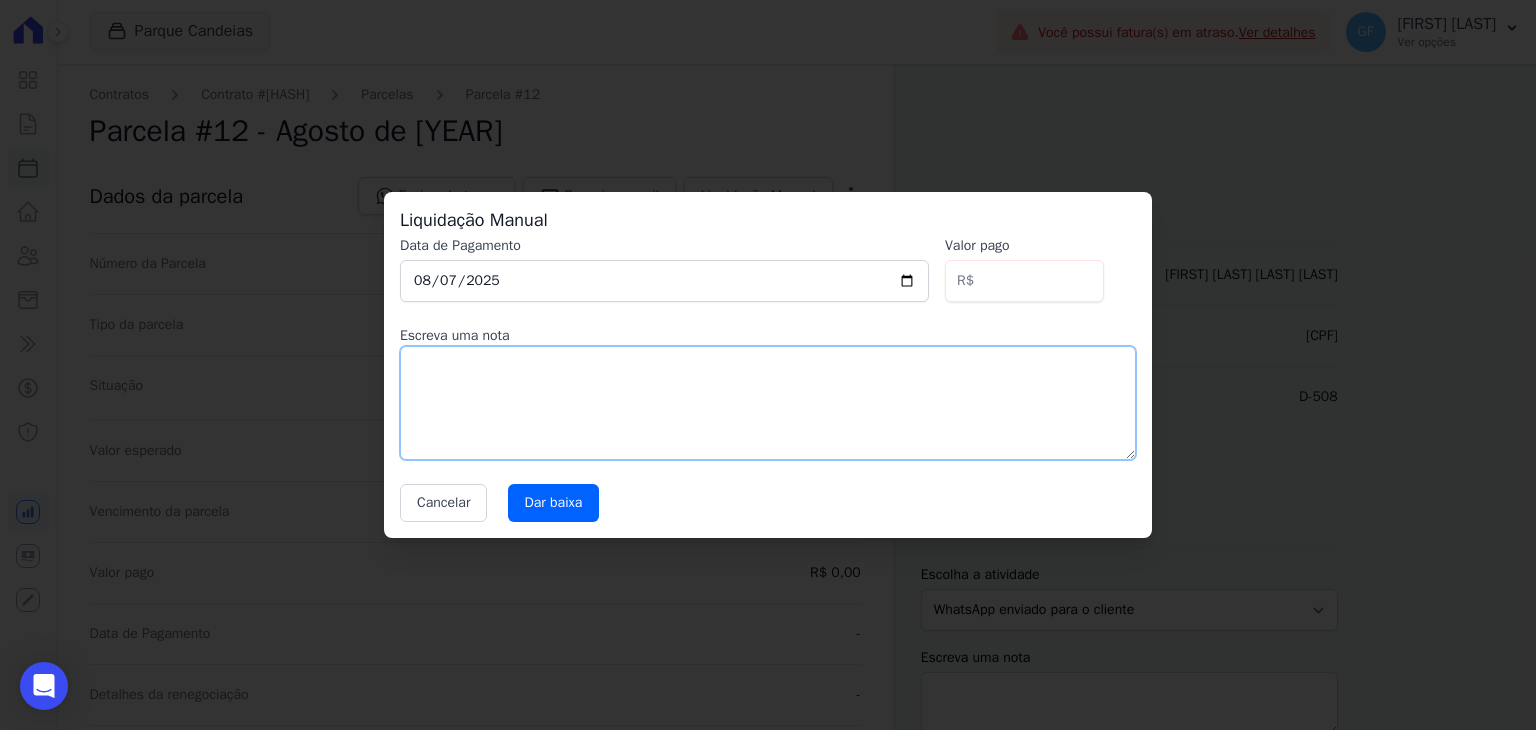 click at bounding box center (768, 403) 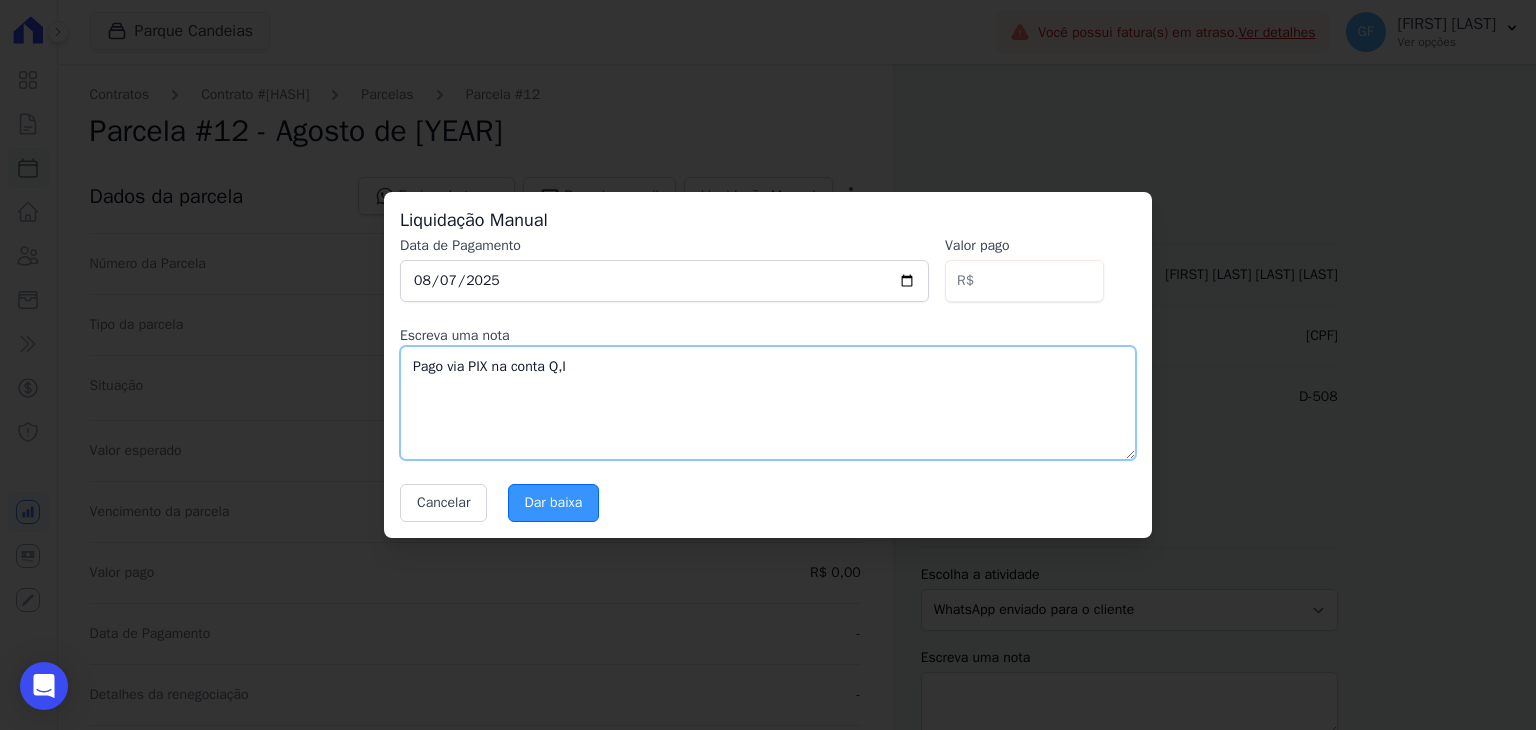 type on "Pago via PIX na conta Q,I" 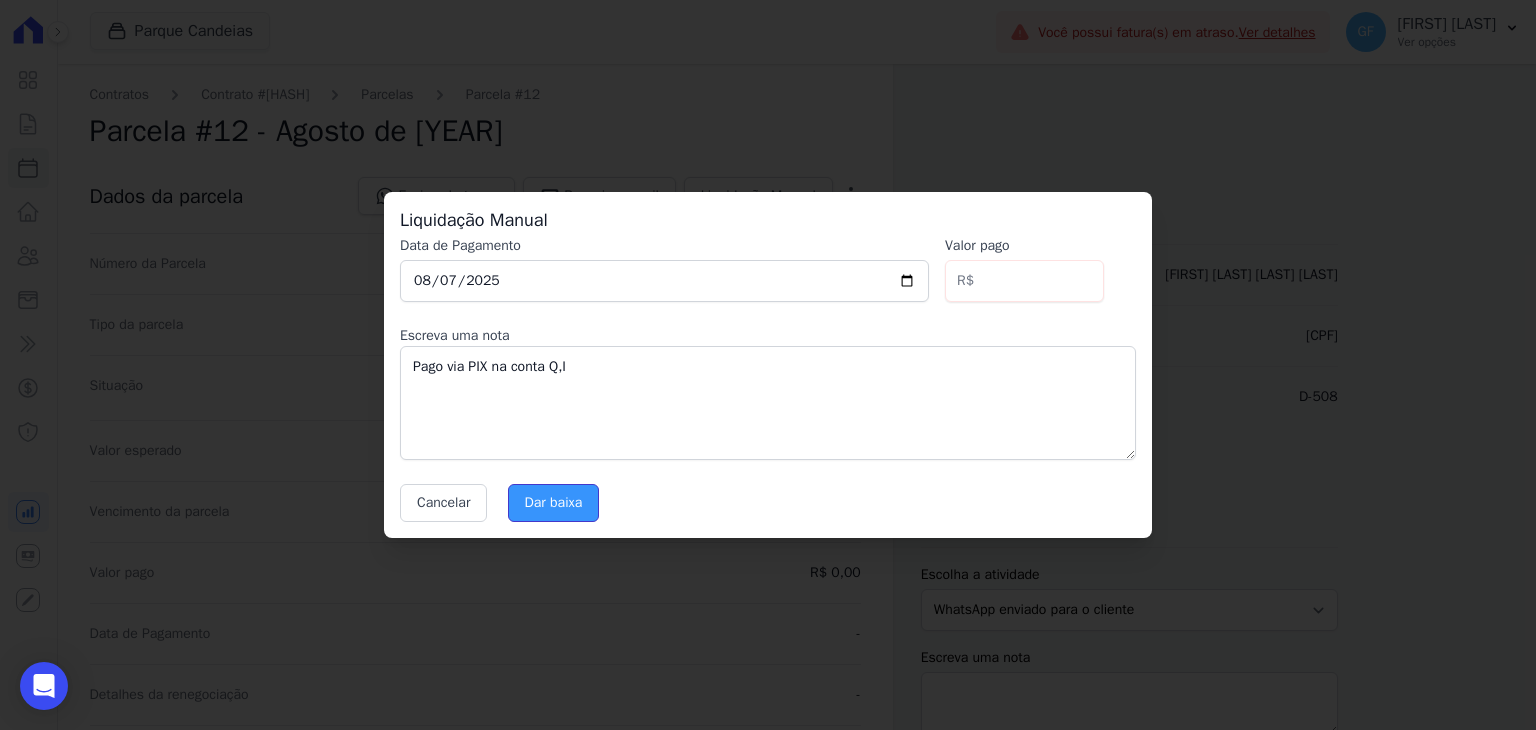 click on "Dar baixa" at bounding box center (554, 503) 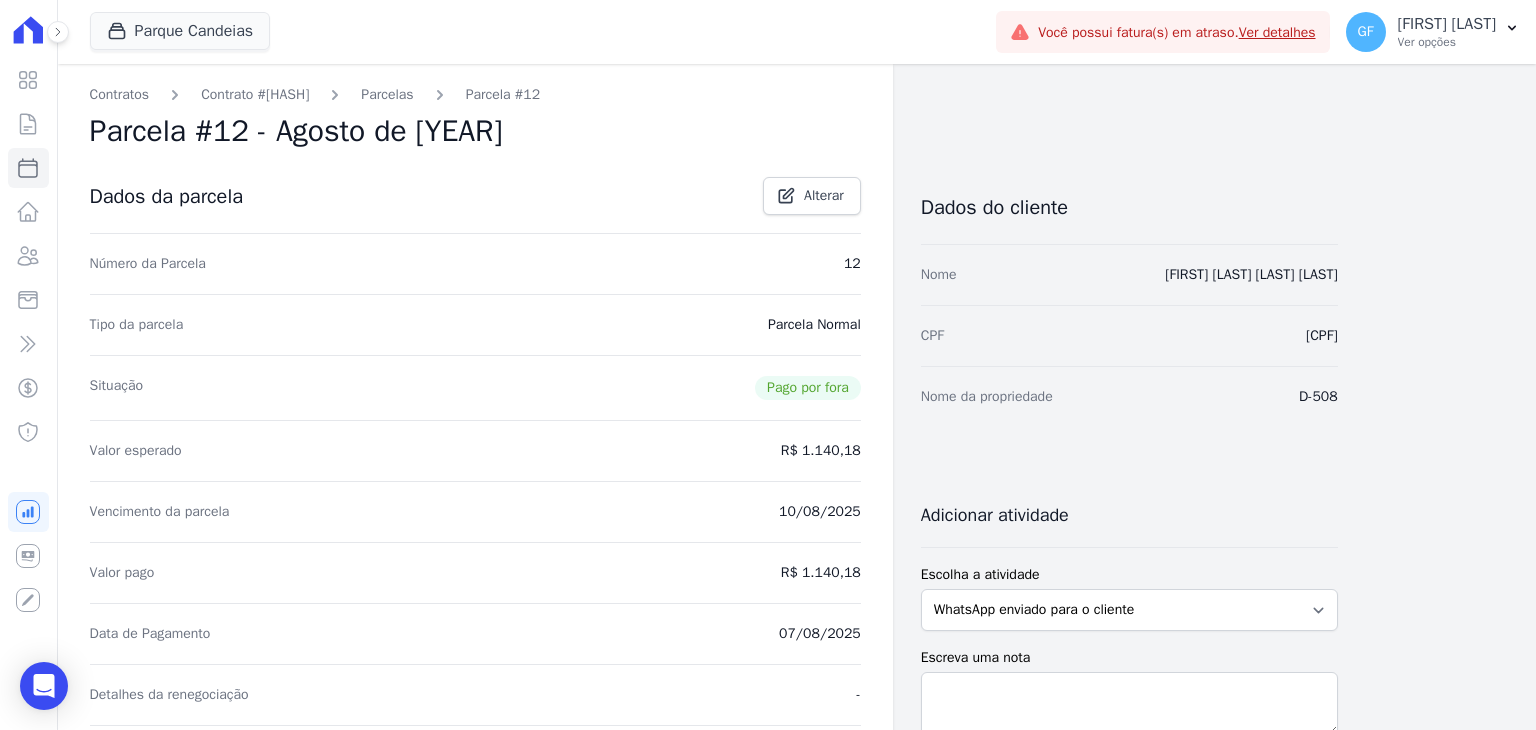 click on "Contratos
Contrato
#5c0fcf4c
Parcelas
Parcela
#12" at bounding box center (315, 94) 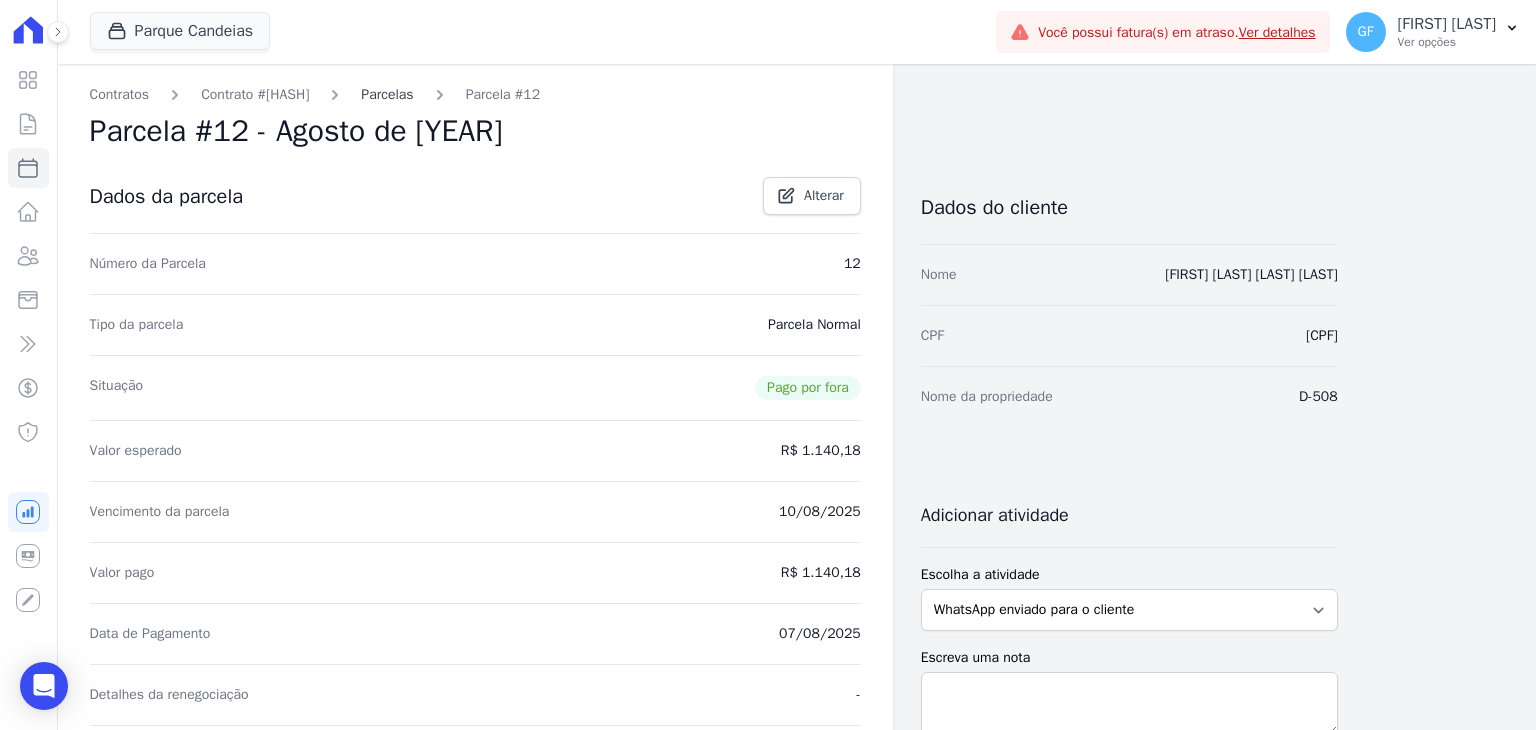 click on "Parcelas" at bounding box center [387, 94] 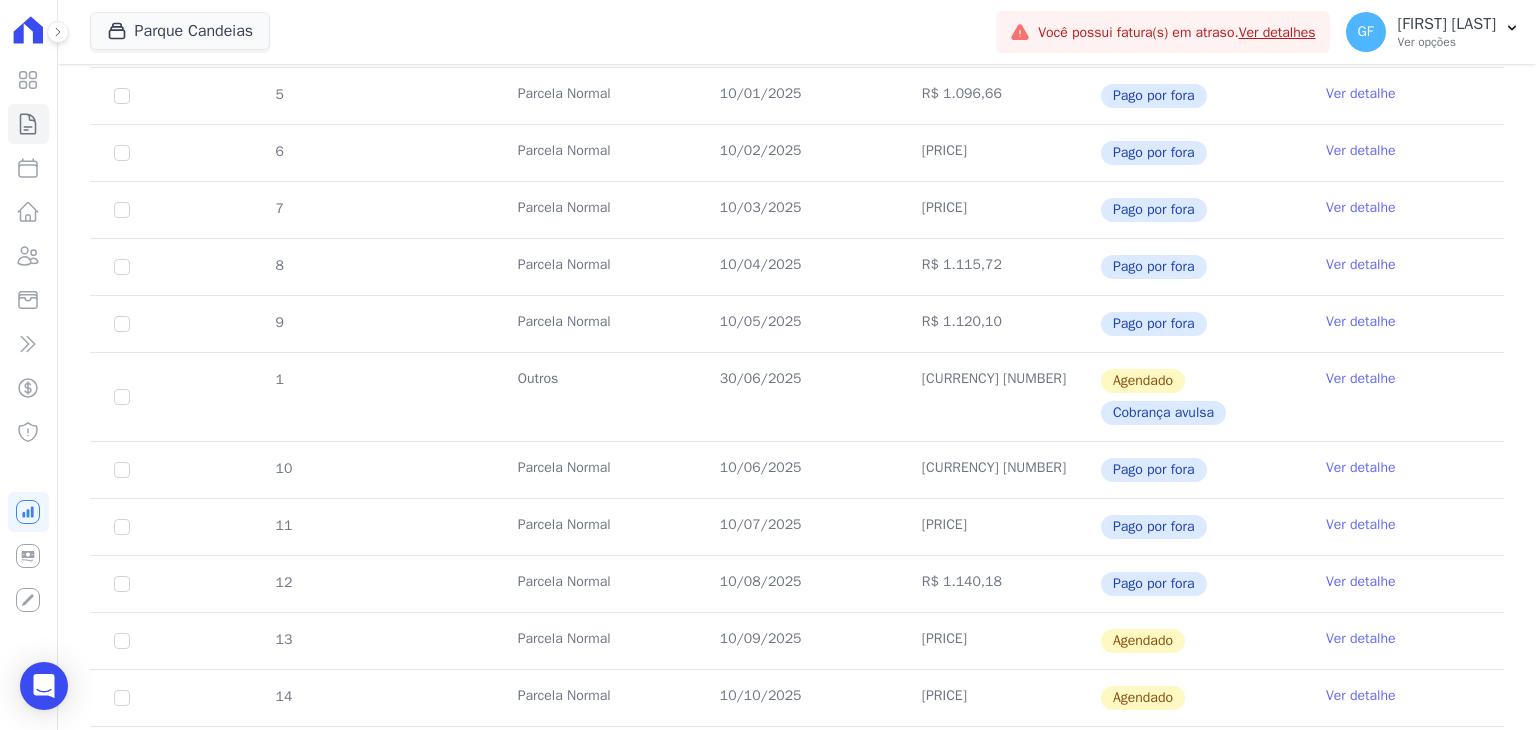 scroll, scrollTop: 600, scrollLeft: 0, axis: vertical 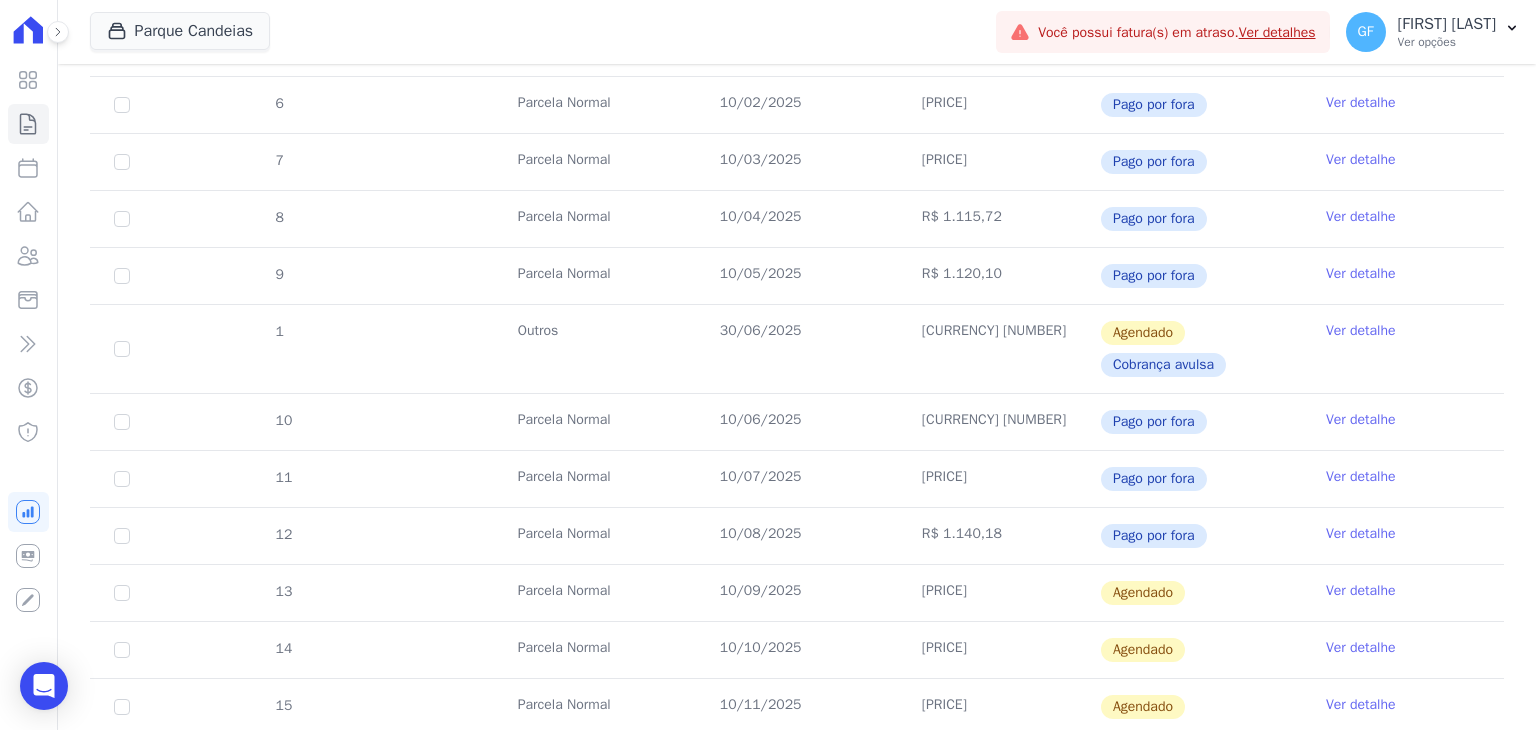drag, startPoint x: 1172, startPoint y: 535, endPoint x: 1284, endPoint y: 537, distance: 112.01785 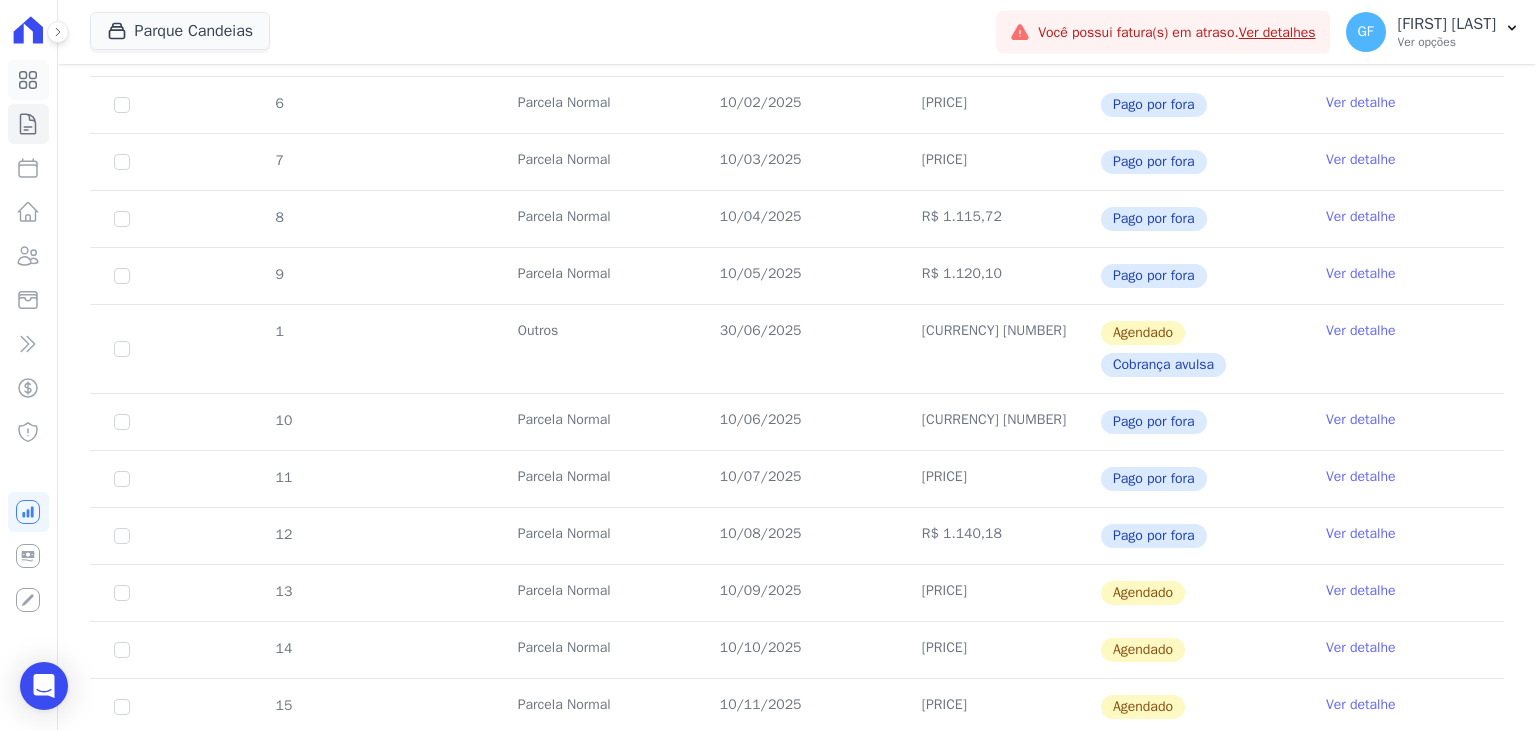 click 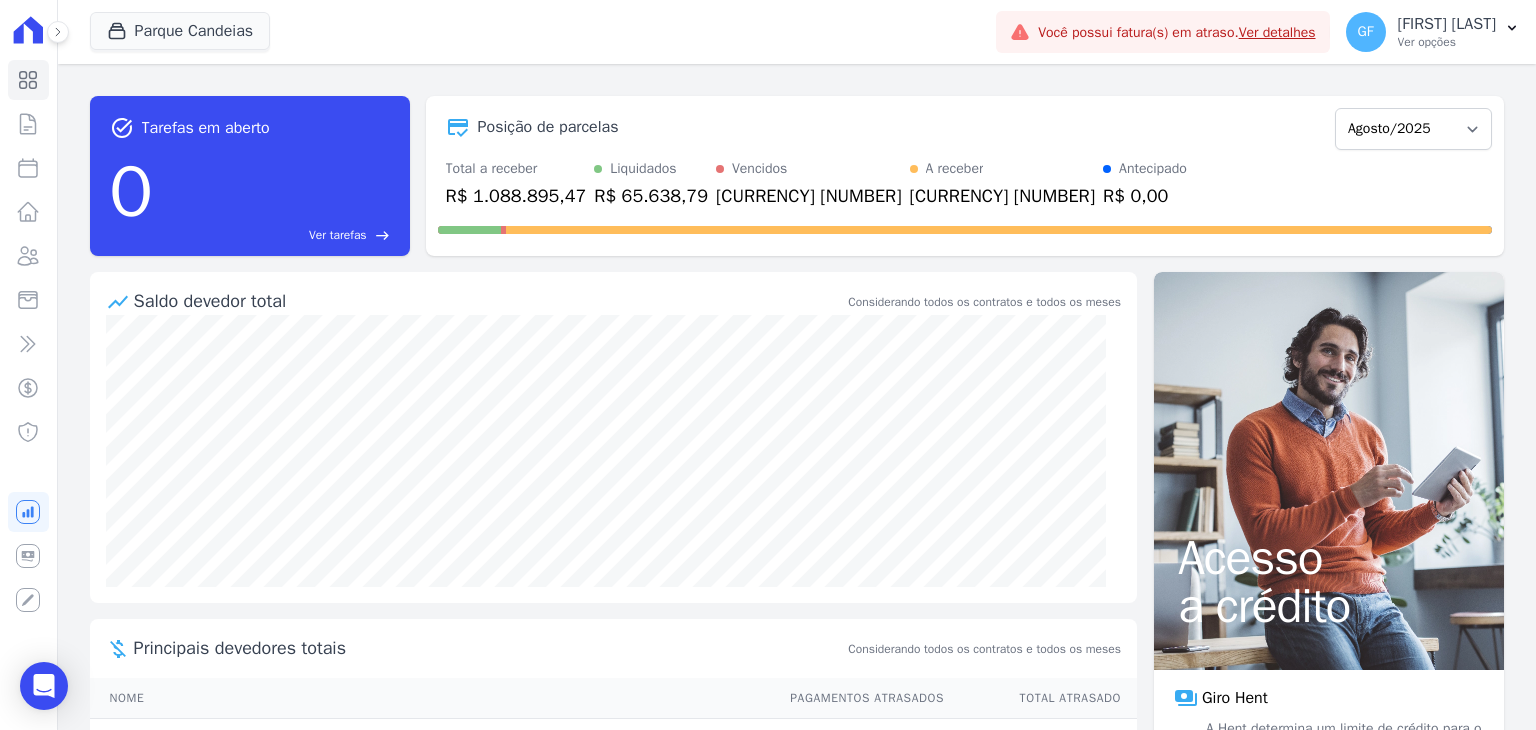 click on "Visão Geral
Contratos
Parcelas
Lotes
Clientes
Minha Carteira
Transferências
Crédito
Negativação" at bounding box center (28, 365) 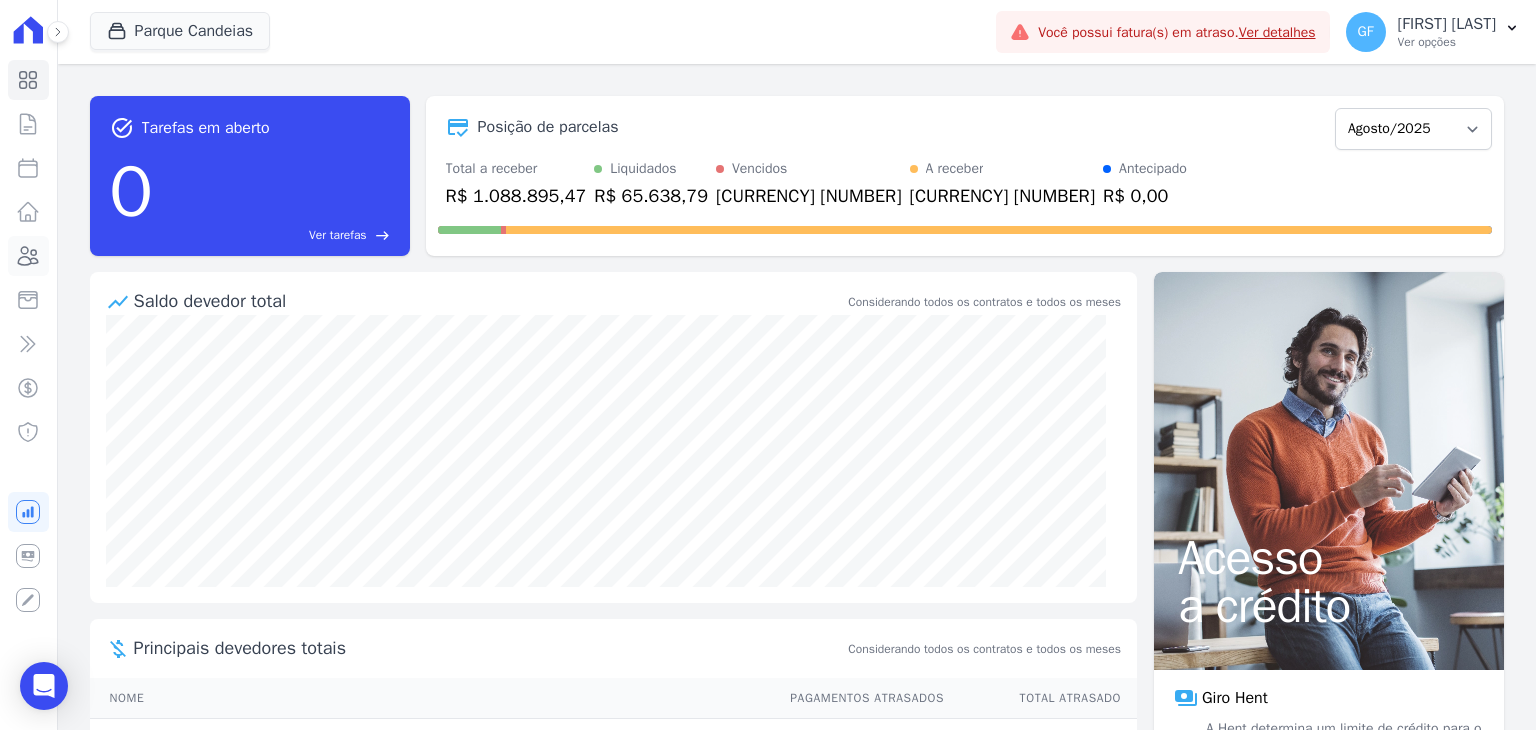 click 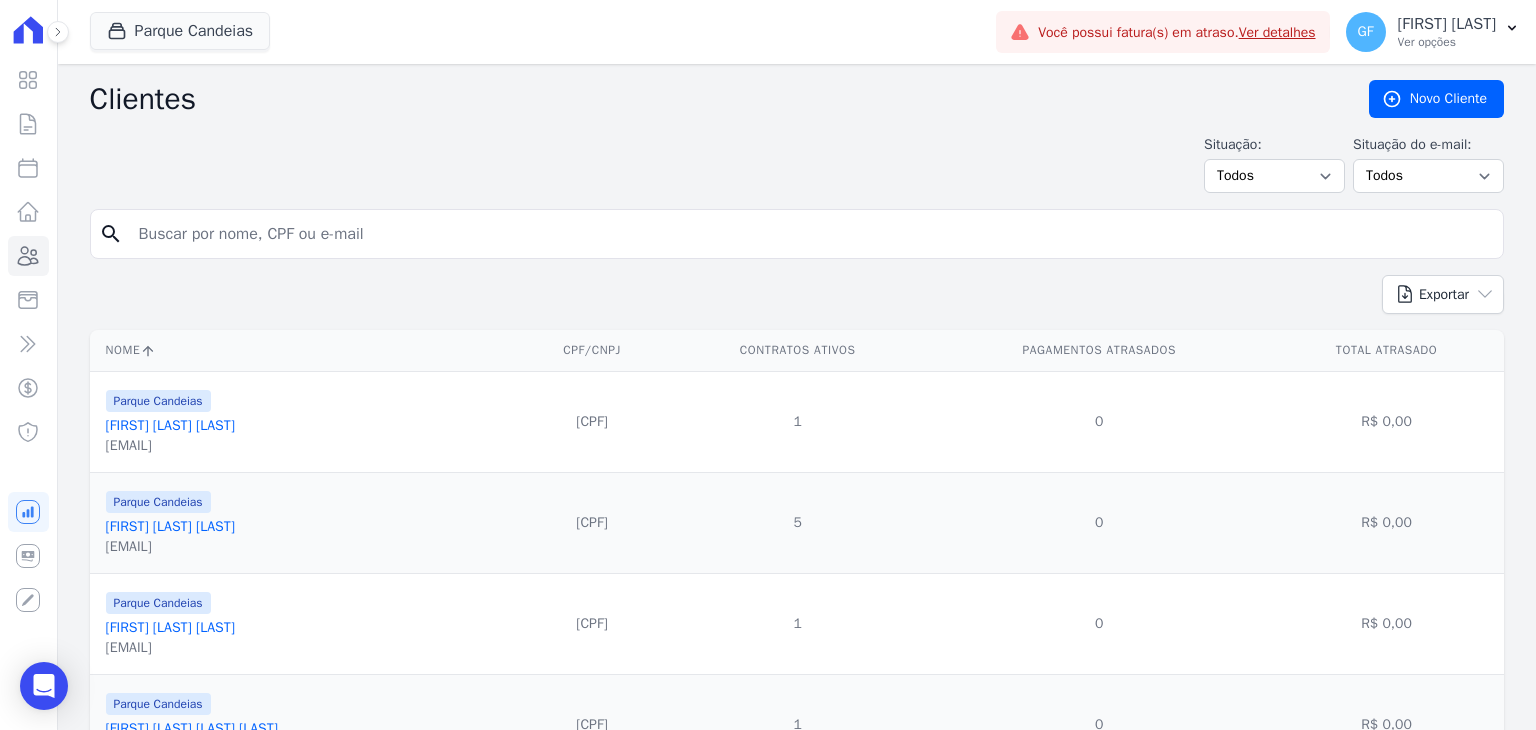 click at bounding box center [811, 234] 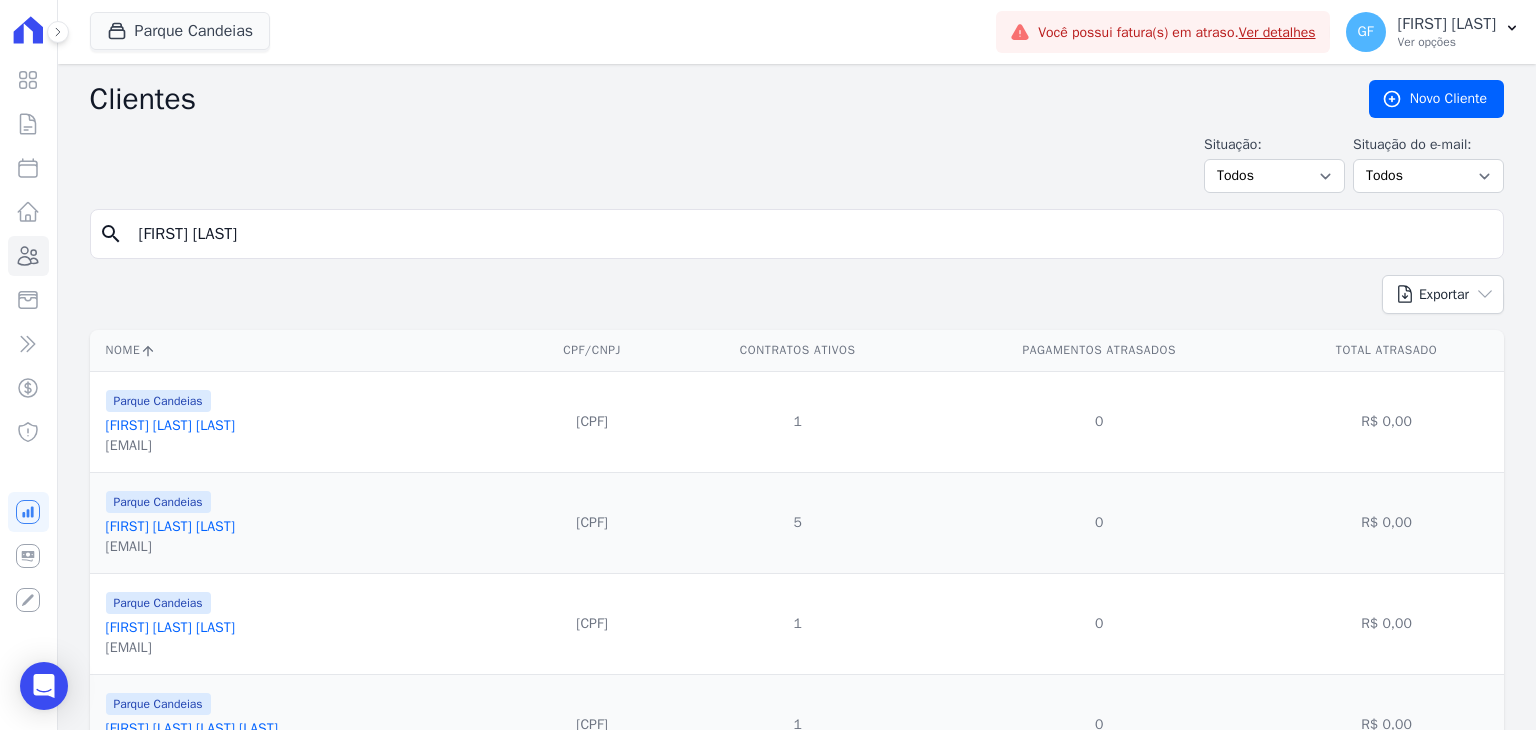 type on "[FIRST] [LAST]" 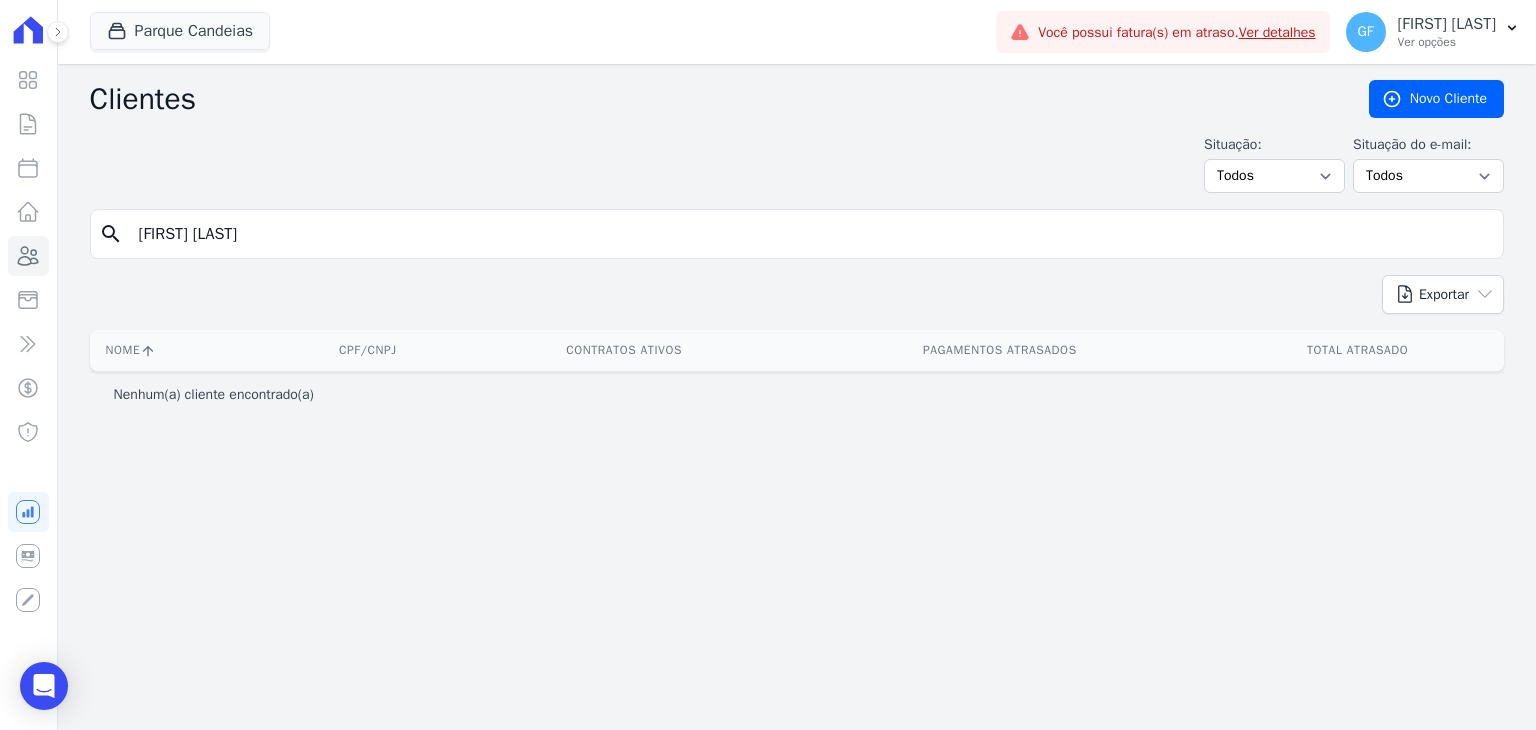 click on "[FIRST] [LAST]" at bounding box center [811, 234] 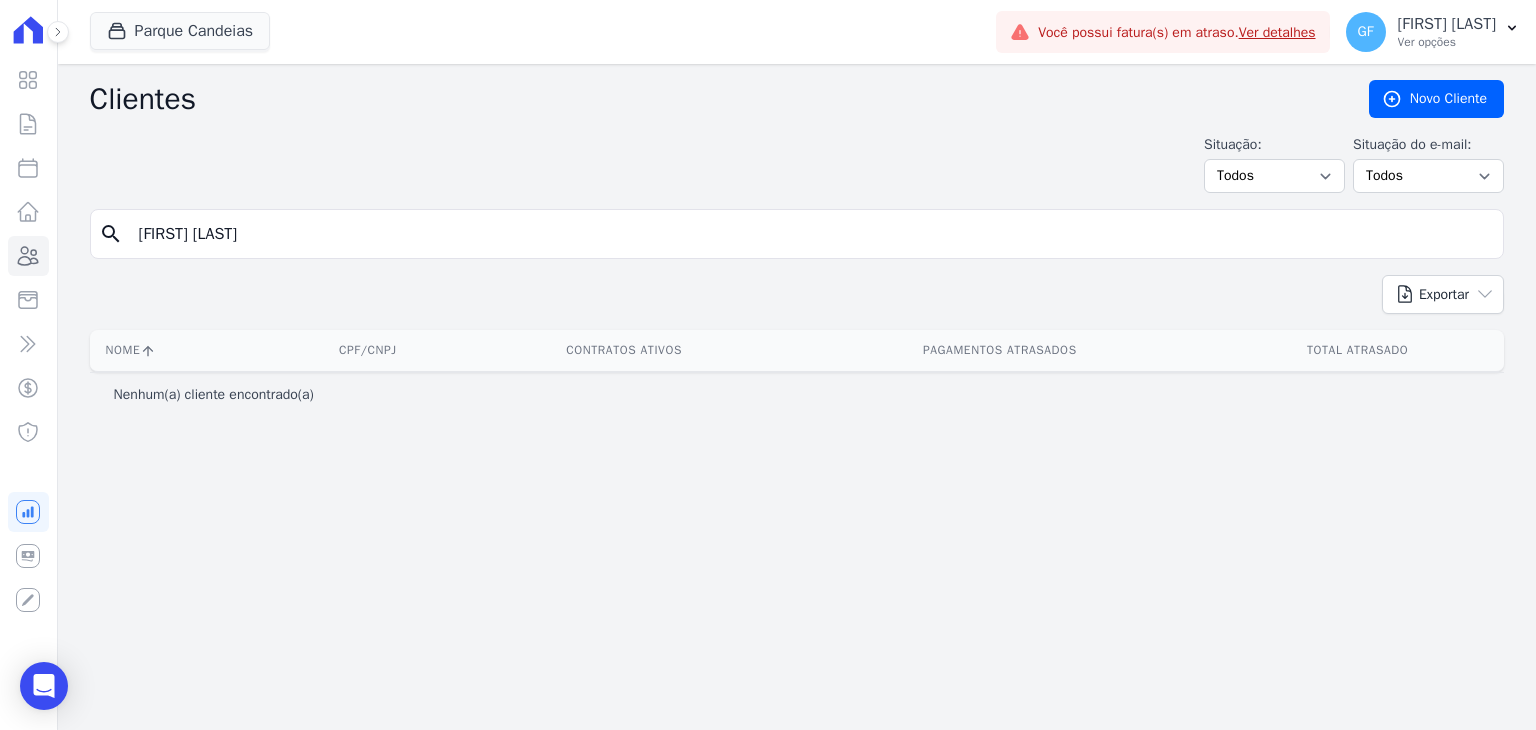 type on "[FIRST] [LAST]" 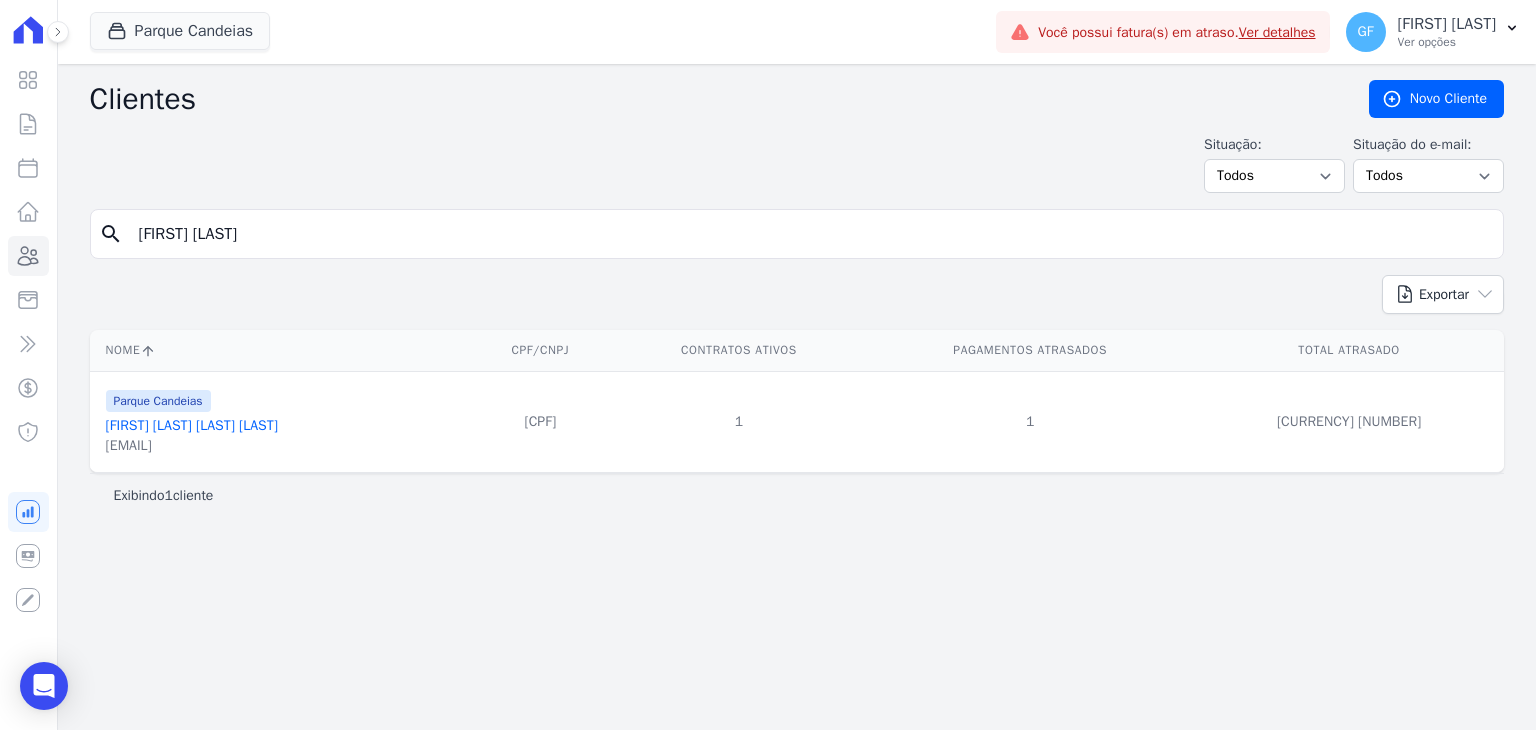 click on "[FIRST] [LAST] [LAST] [LAST]" at bounding box center (192, 425) 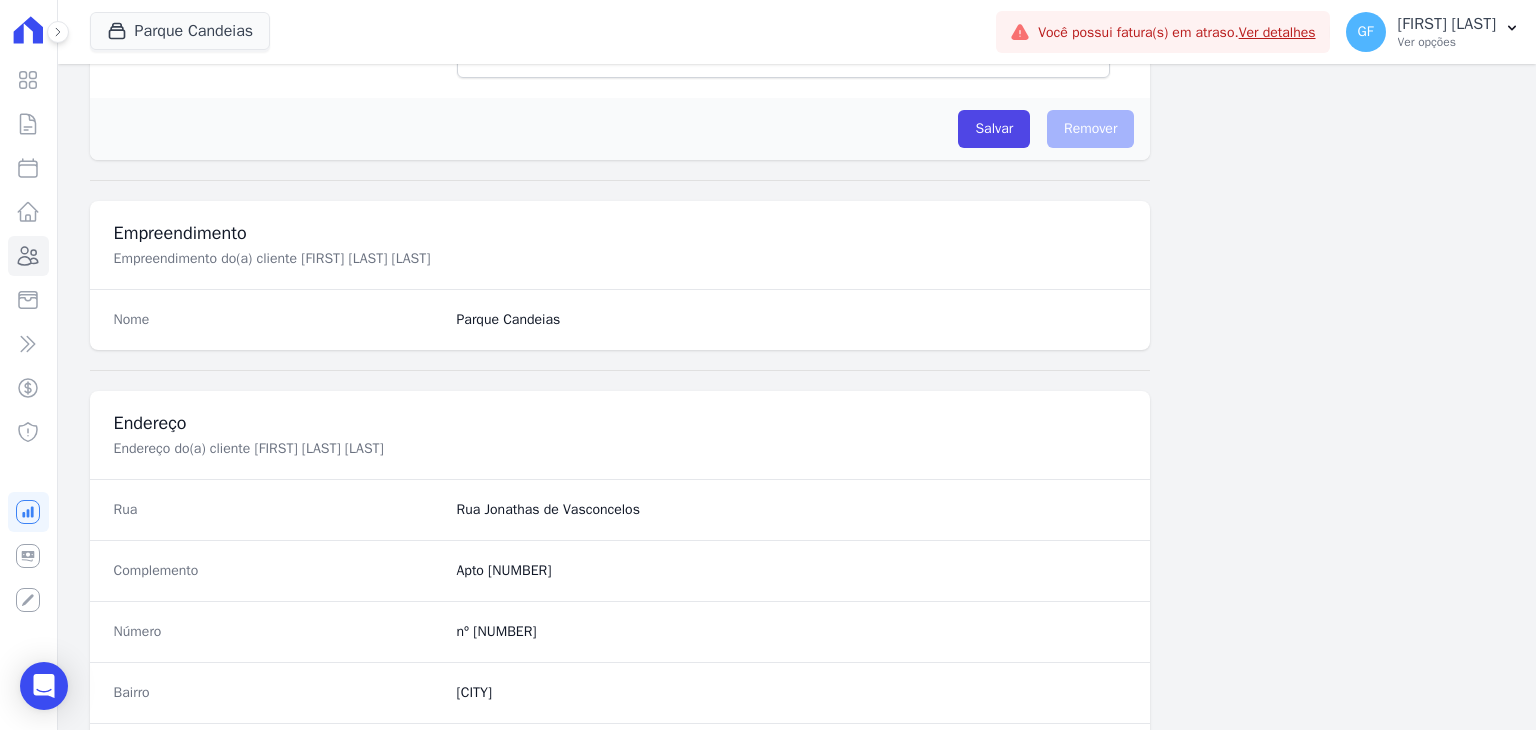 scroll, scrollTop: 1135, scrollLeft: 0, axis: vertical 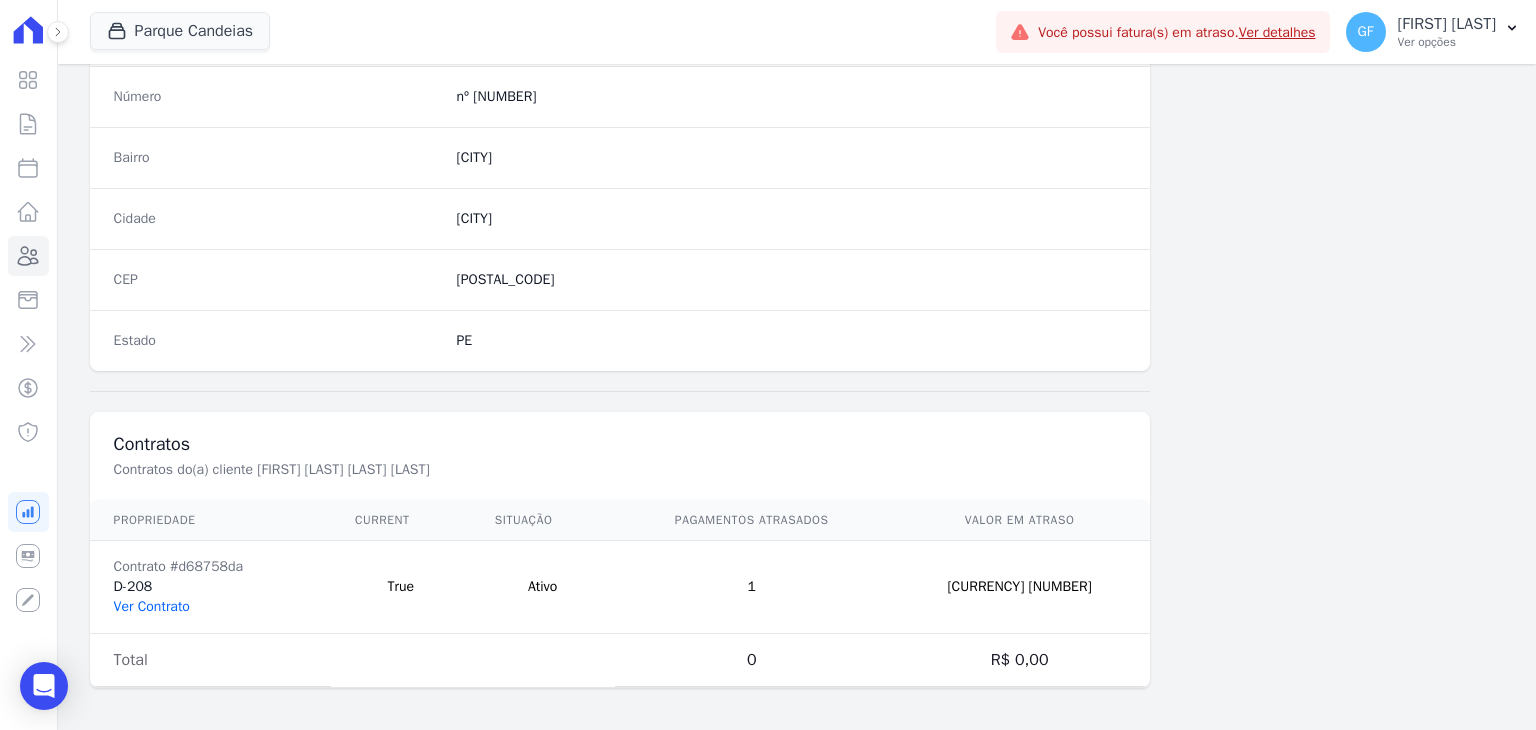 click on "Ver Contrato" at bounding box center [152, 606] 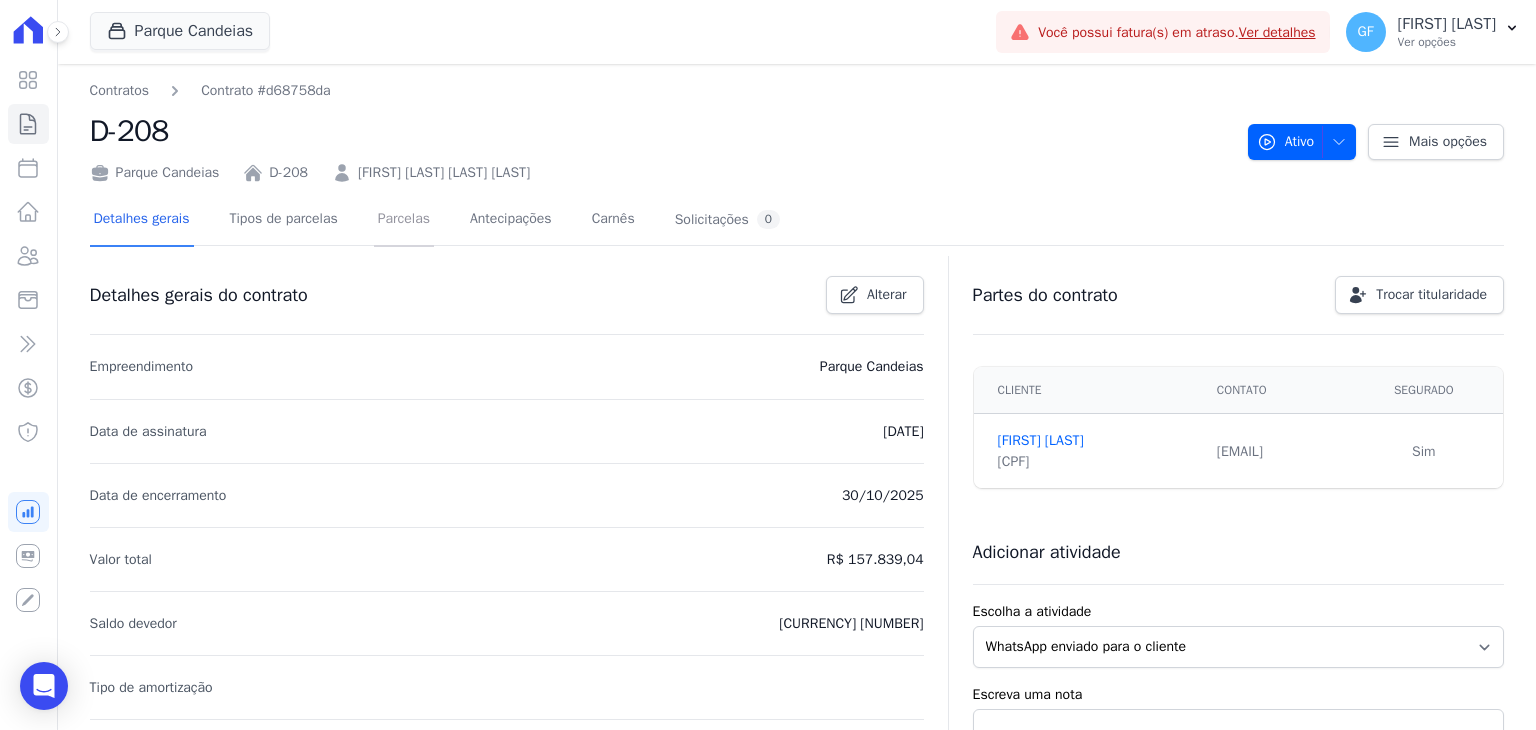 click on "Parcelas" at bounding box center (404, 220) 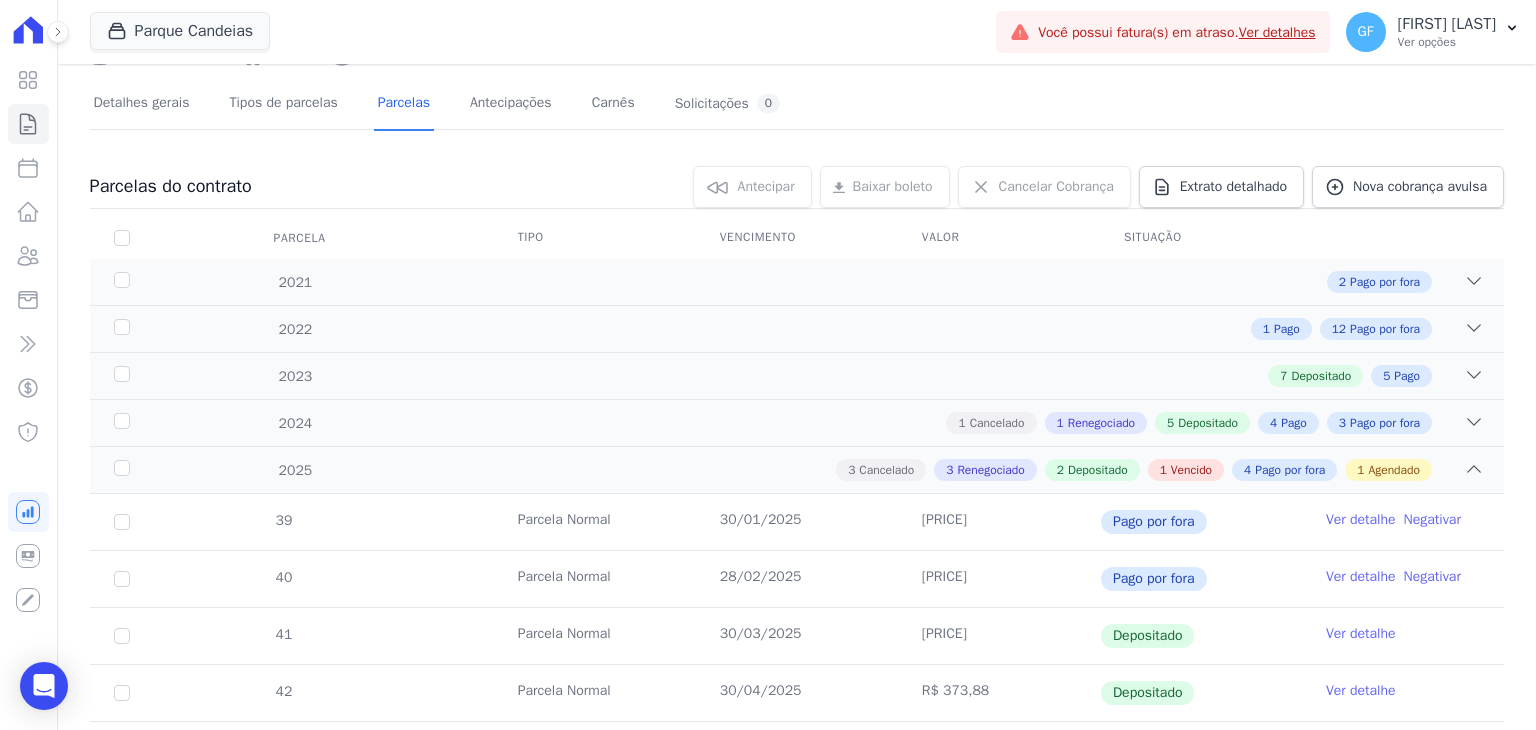 scroll, scrollTop: 600, scrollLeft: 0, axis: vertical 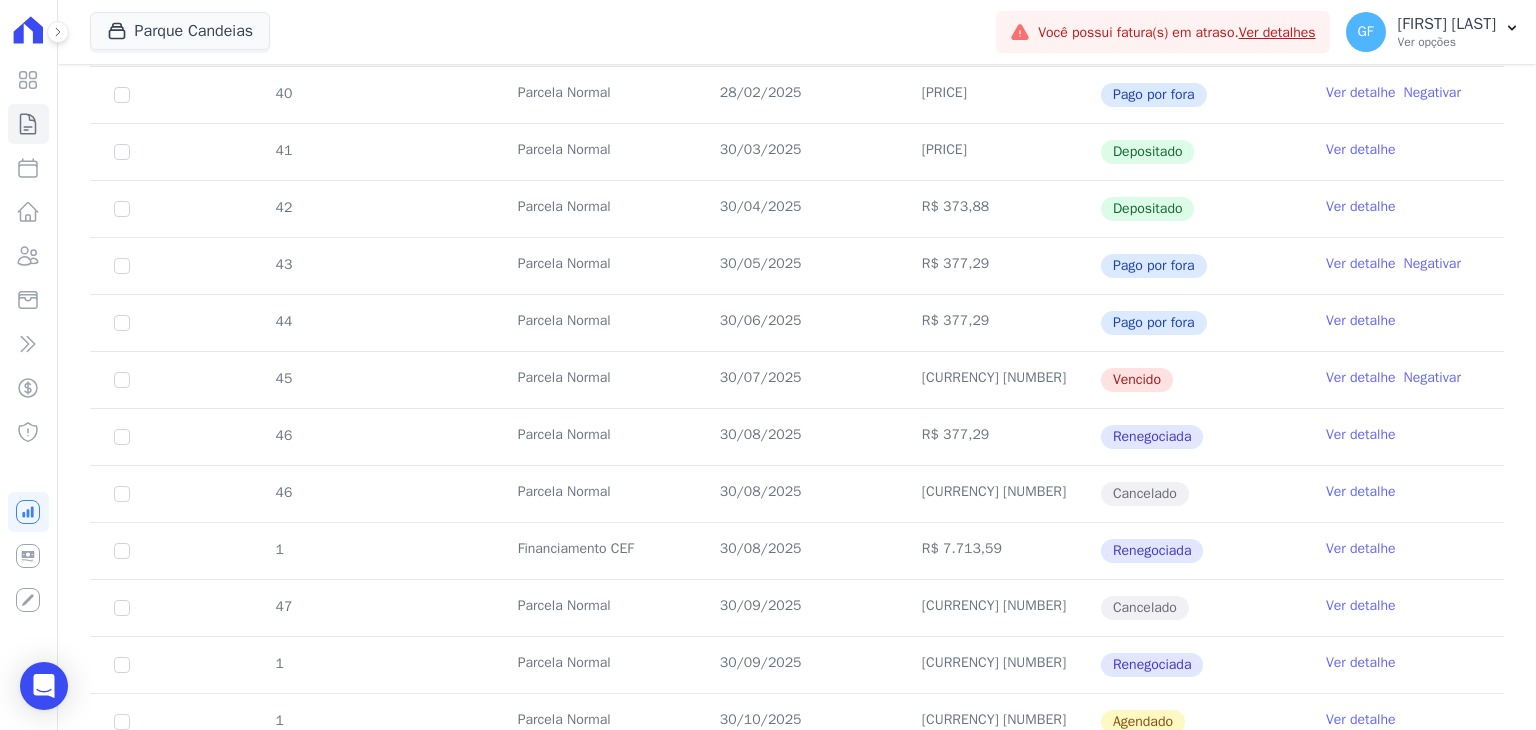 drag, startPoint x: 712, startPoint y: 376, endPoint x: 1164, endPoint y: 373, distance: 452.00995 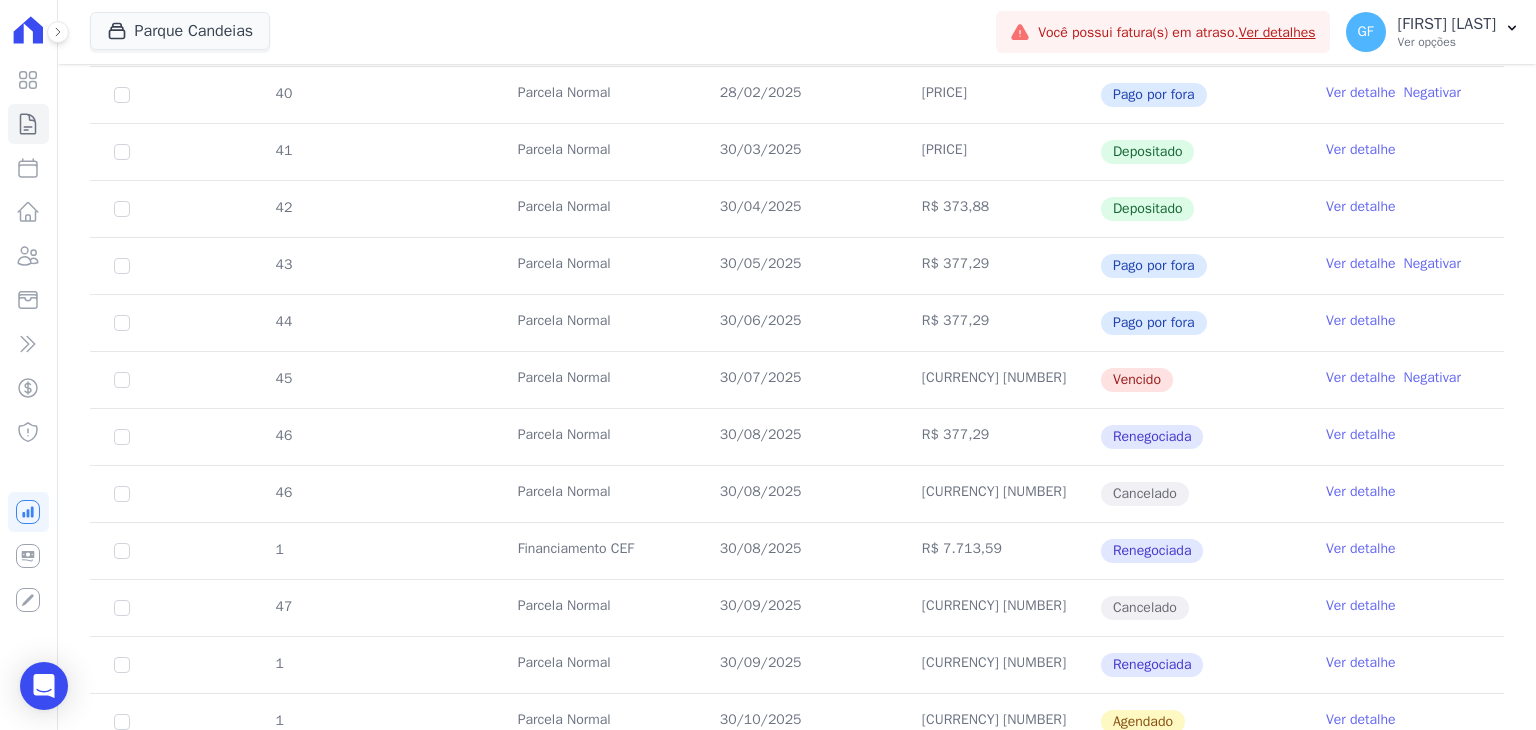 click on "Ver detalhe" at bounding box center [1361, 378] 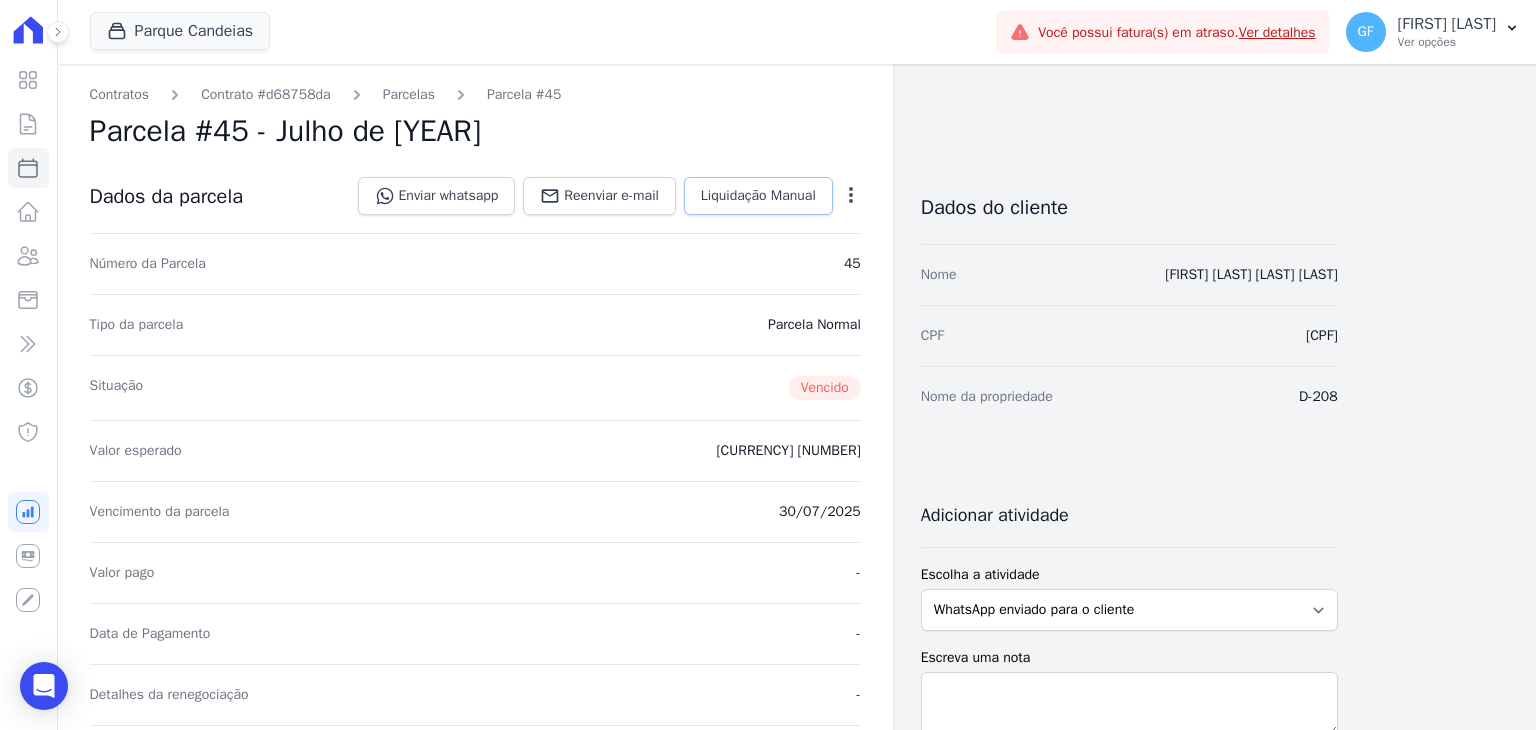 click on "Liquidação Manual" at bounding box center [758, 196] 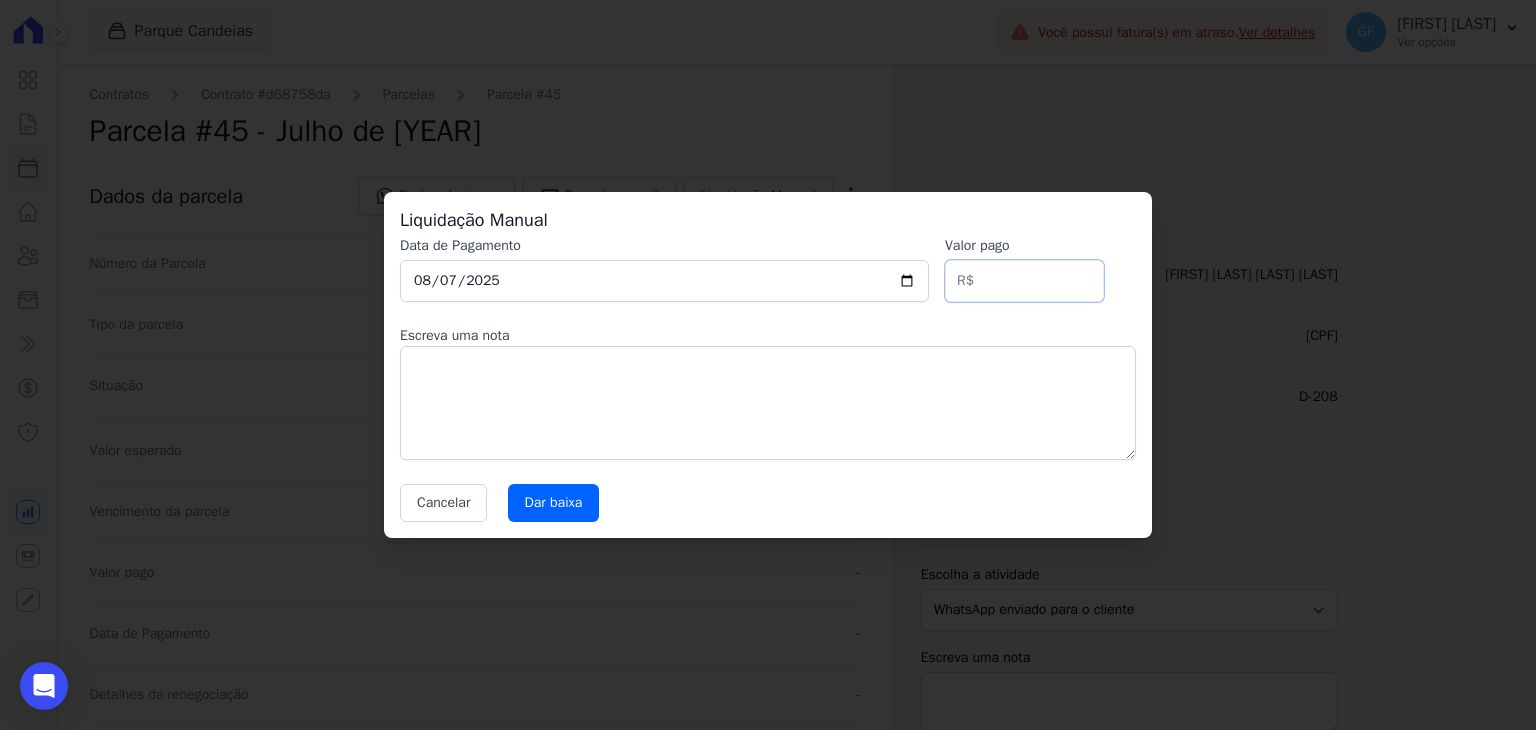 drag, startPoint x: 1030, startPoint y: 284, endPoint x: 1160, endPoint y: 277, distance: 130.18832 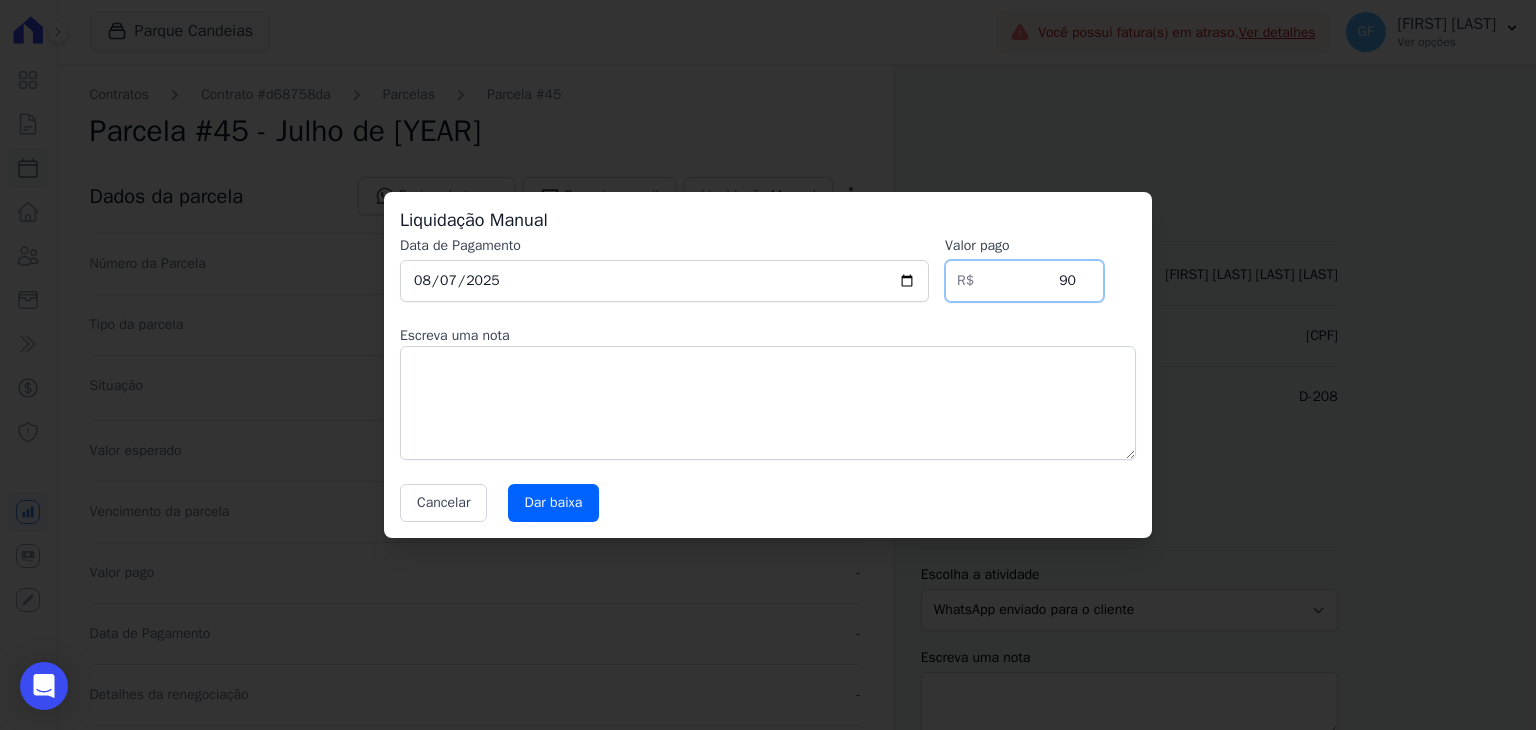 type on "9" 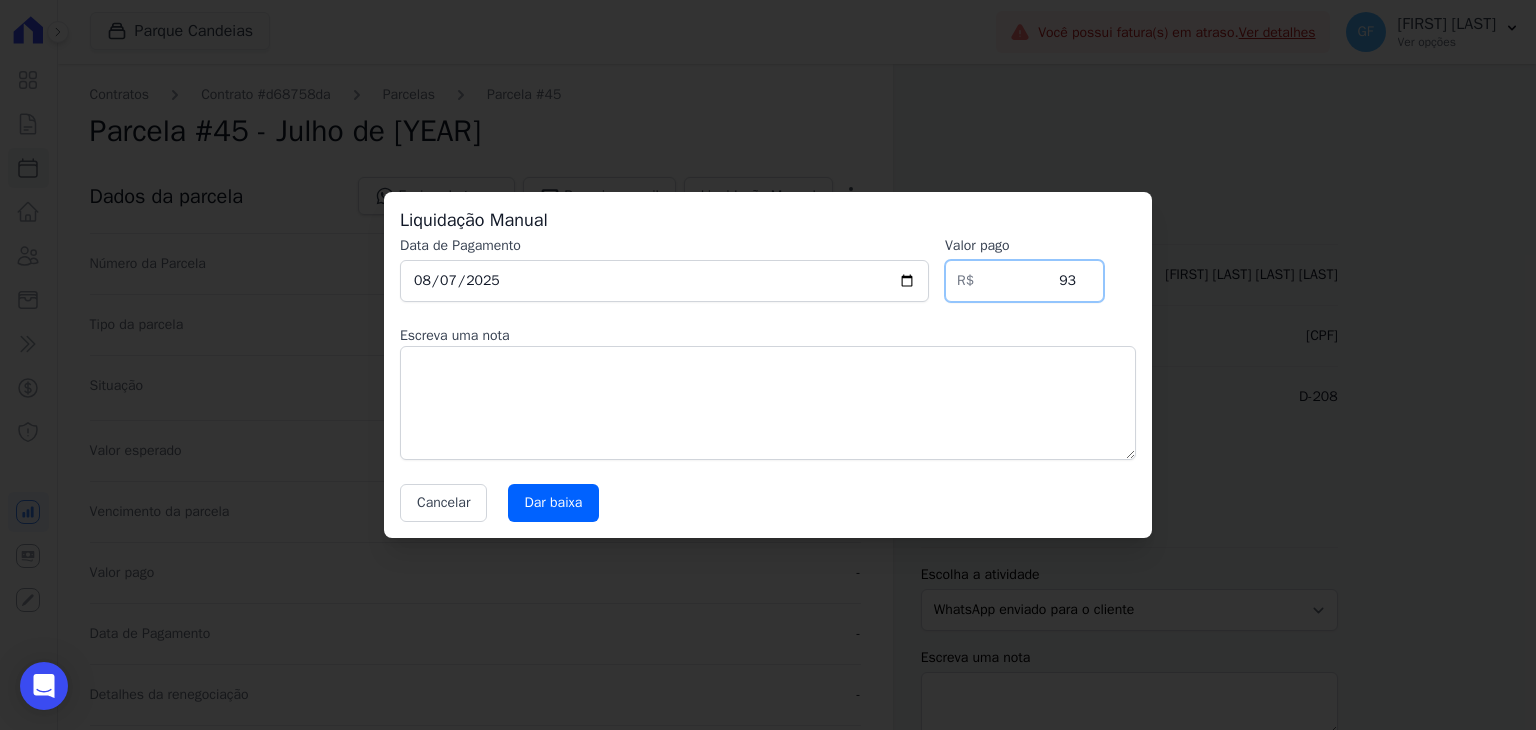 type on "9" 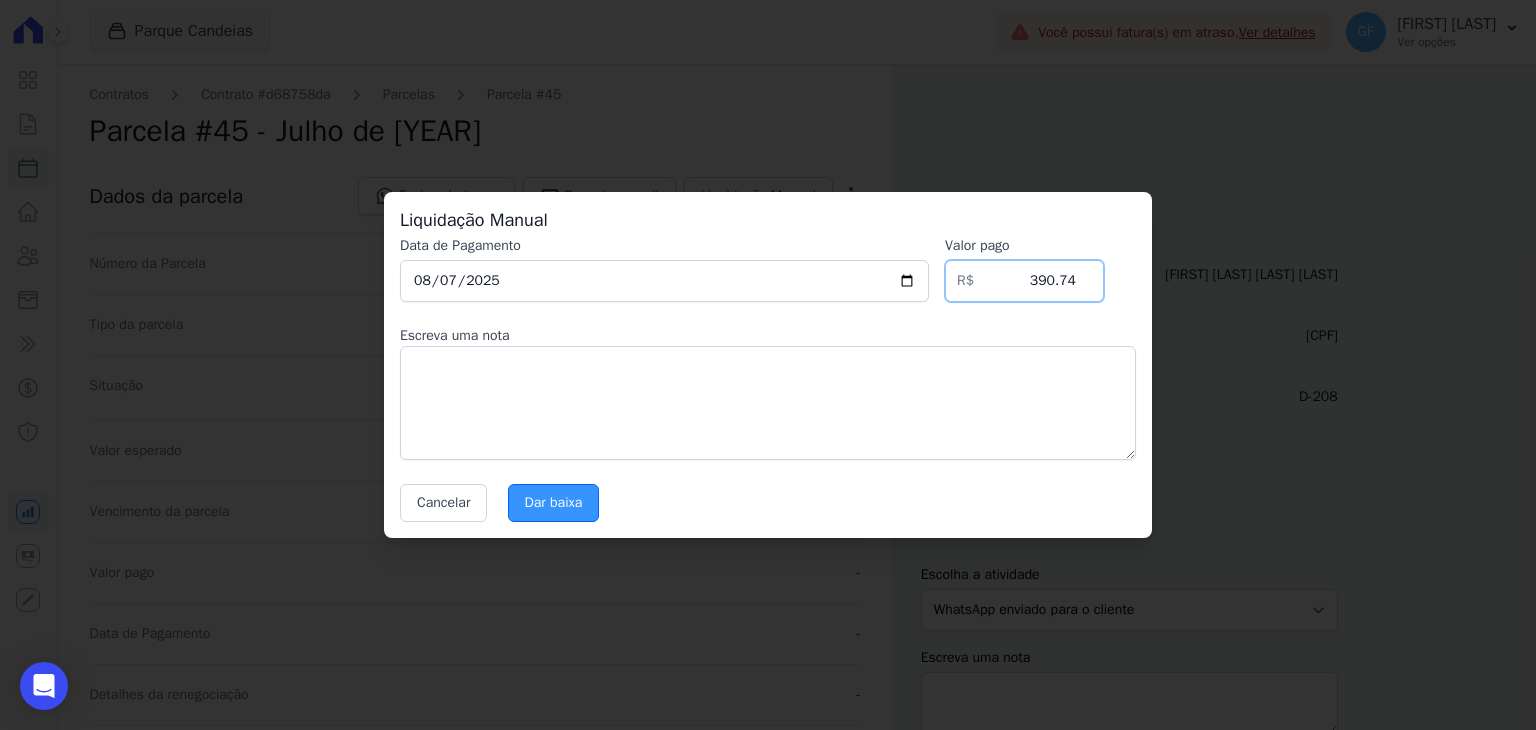 type on "390.74" 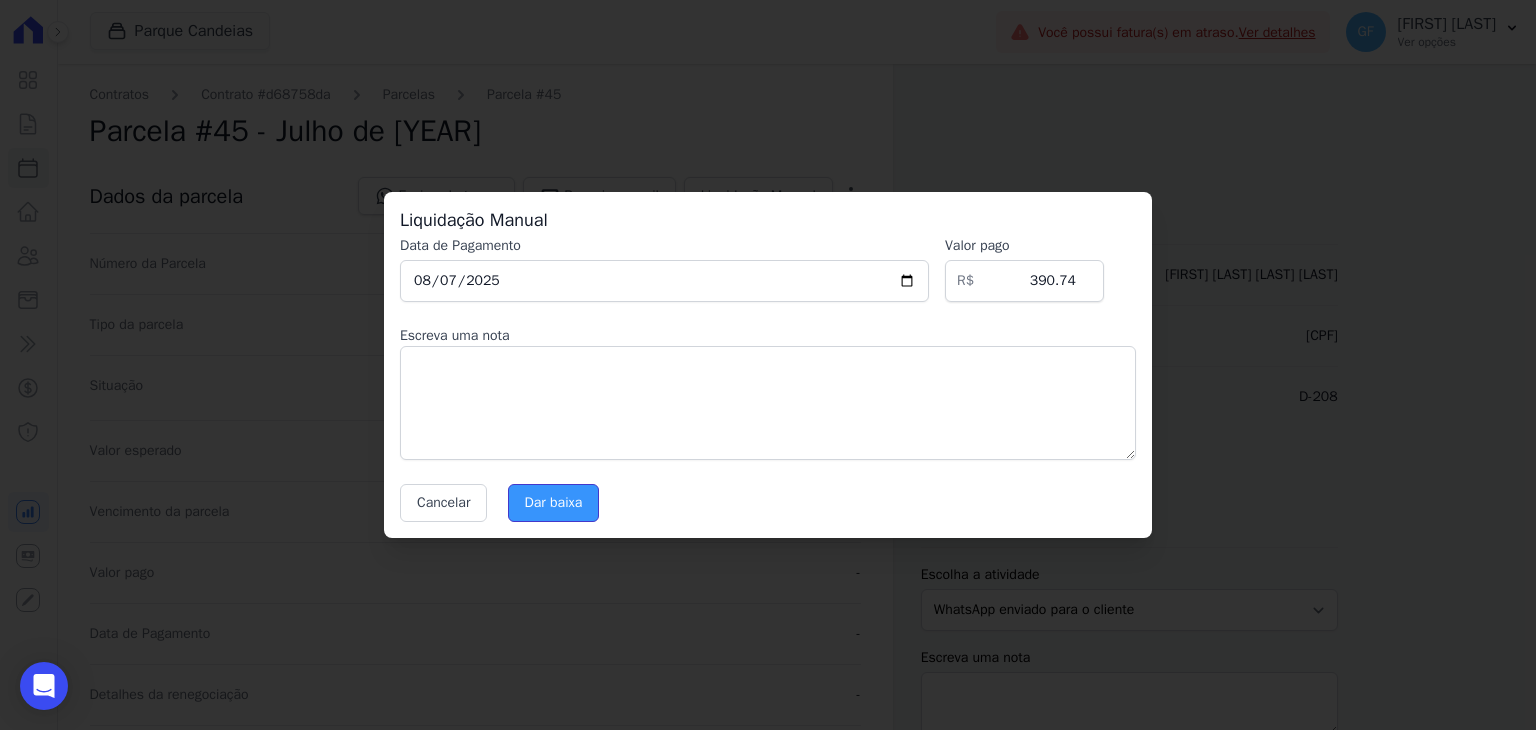 click on "Dar baixa" at bounding box center (554, 503) 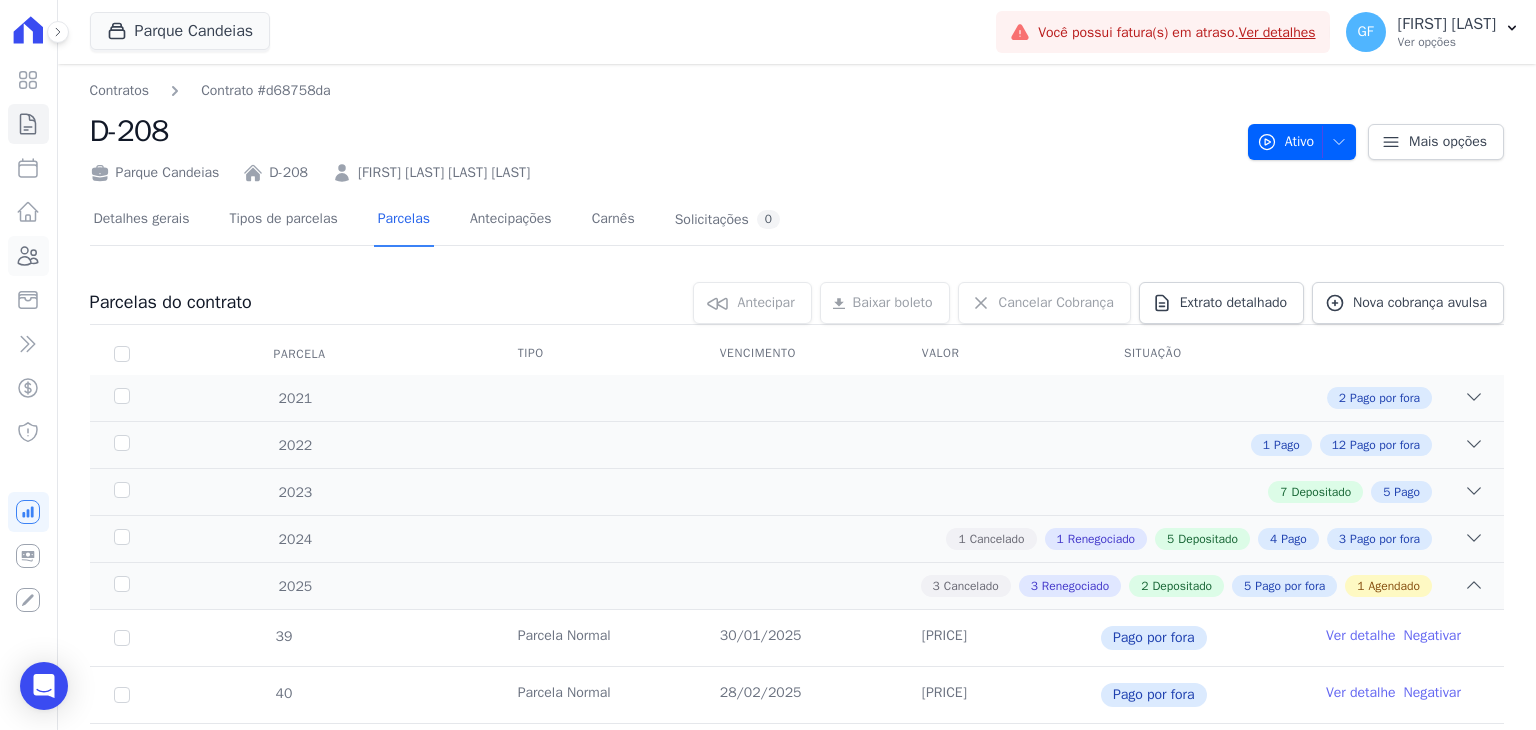 click 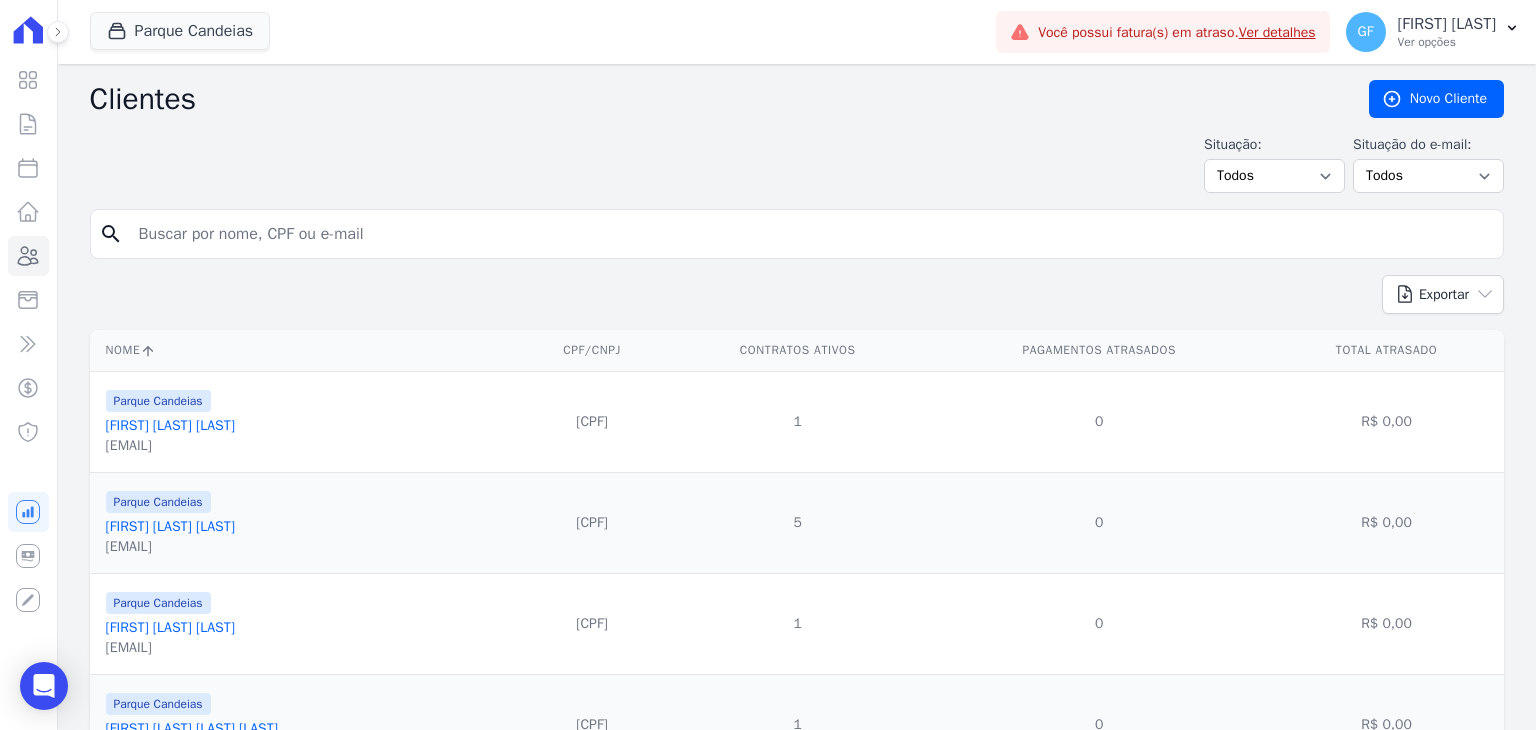 click at bounding box center [811, 234] 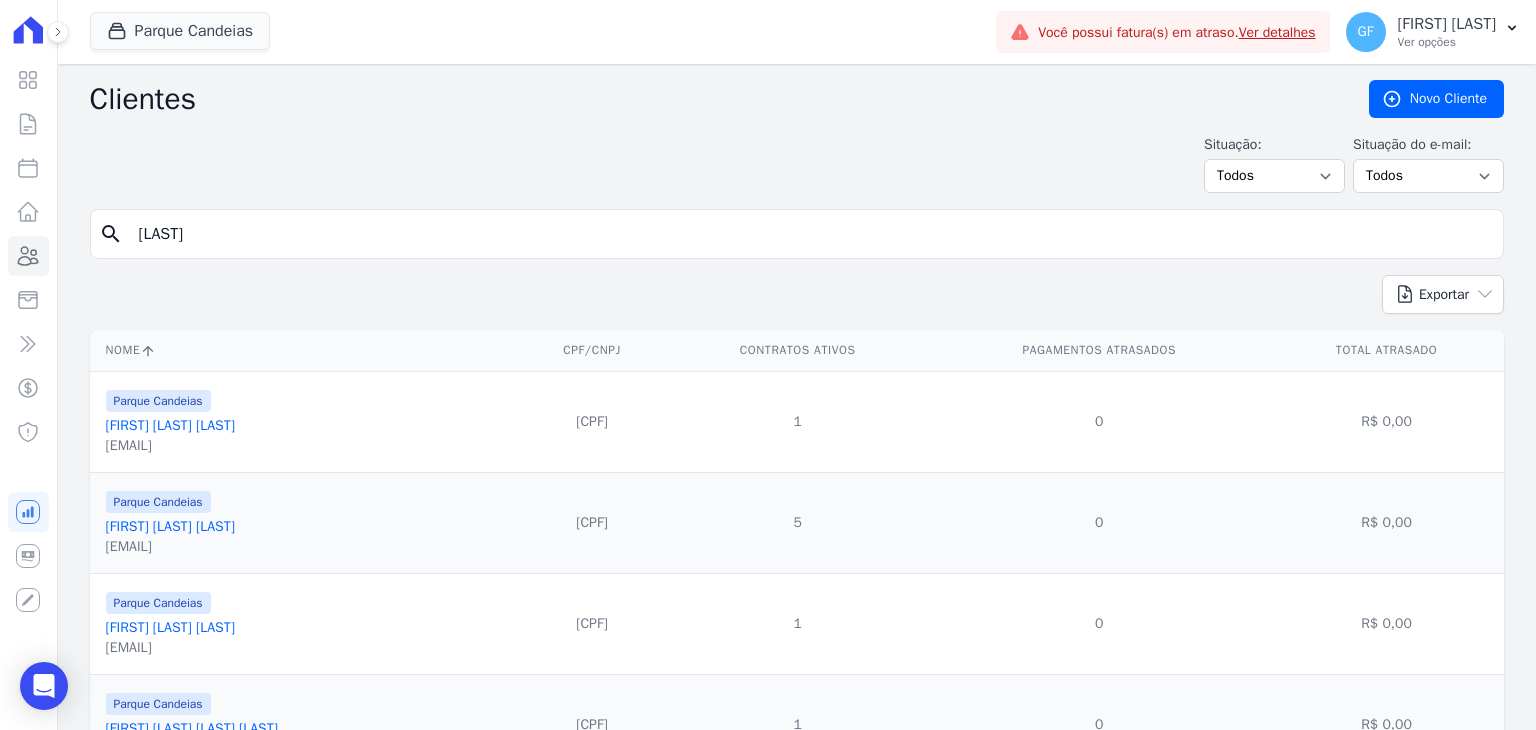 type on "[LAST]" 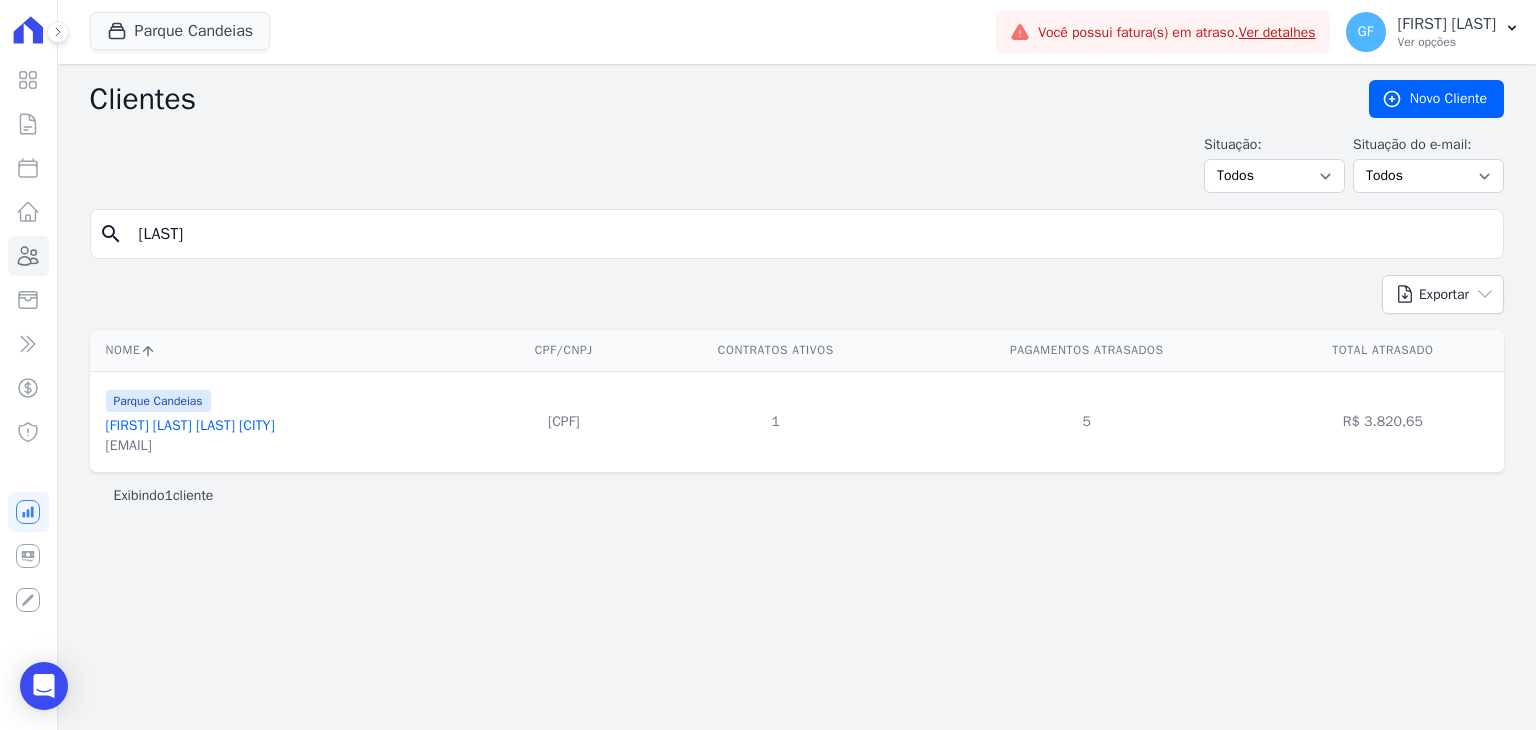 click on "[FIRST] [LAST] [LAST] [CITY]" at bounding box center [190, 425] 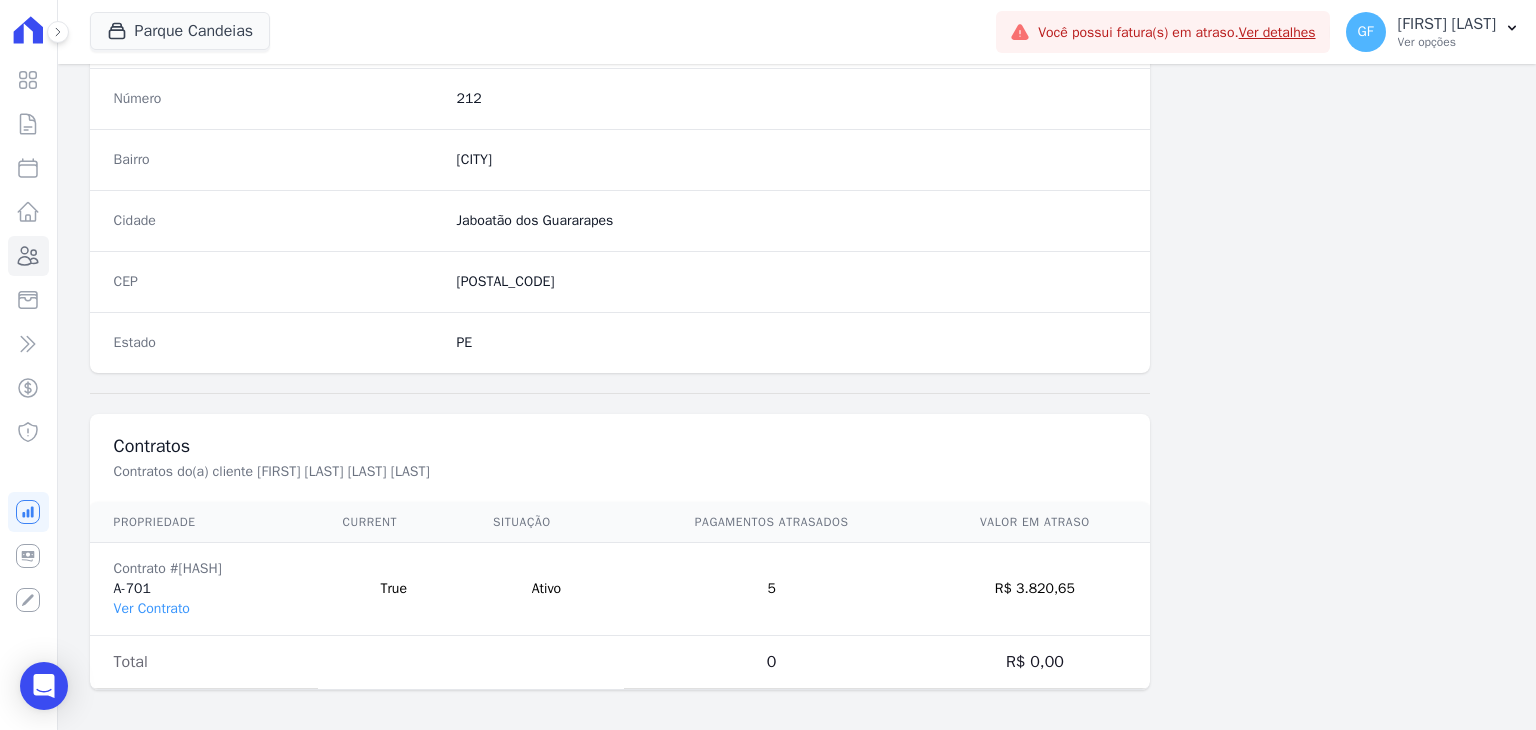 scroll, scrollTop: 1135, scrollLeft: 0, axis: vertical 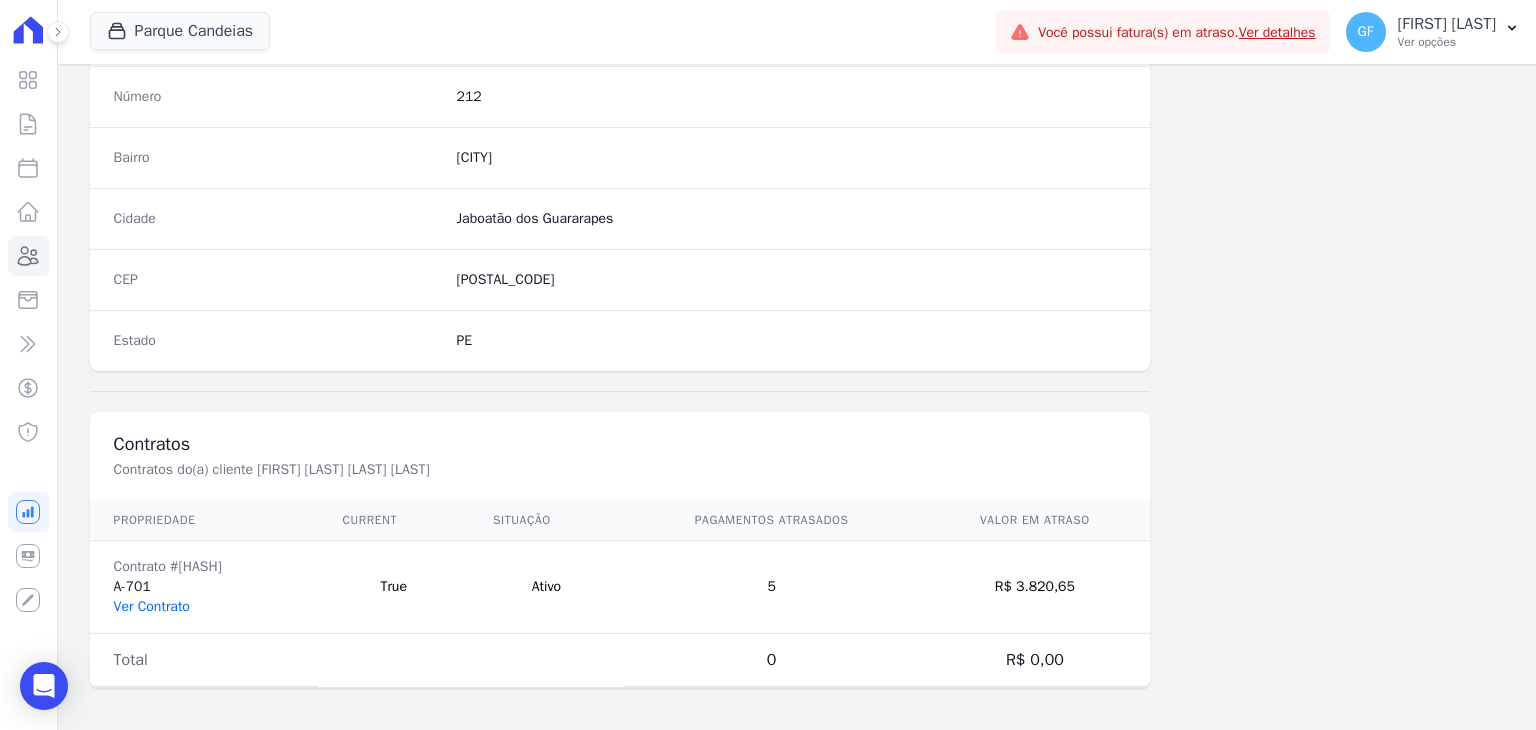 click on "Ver Contrato" at bounding box center [152, 606] 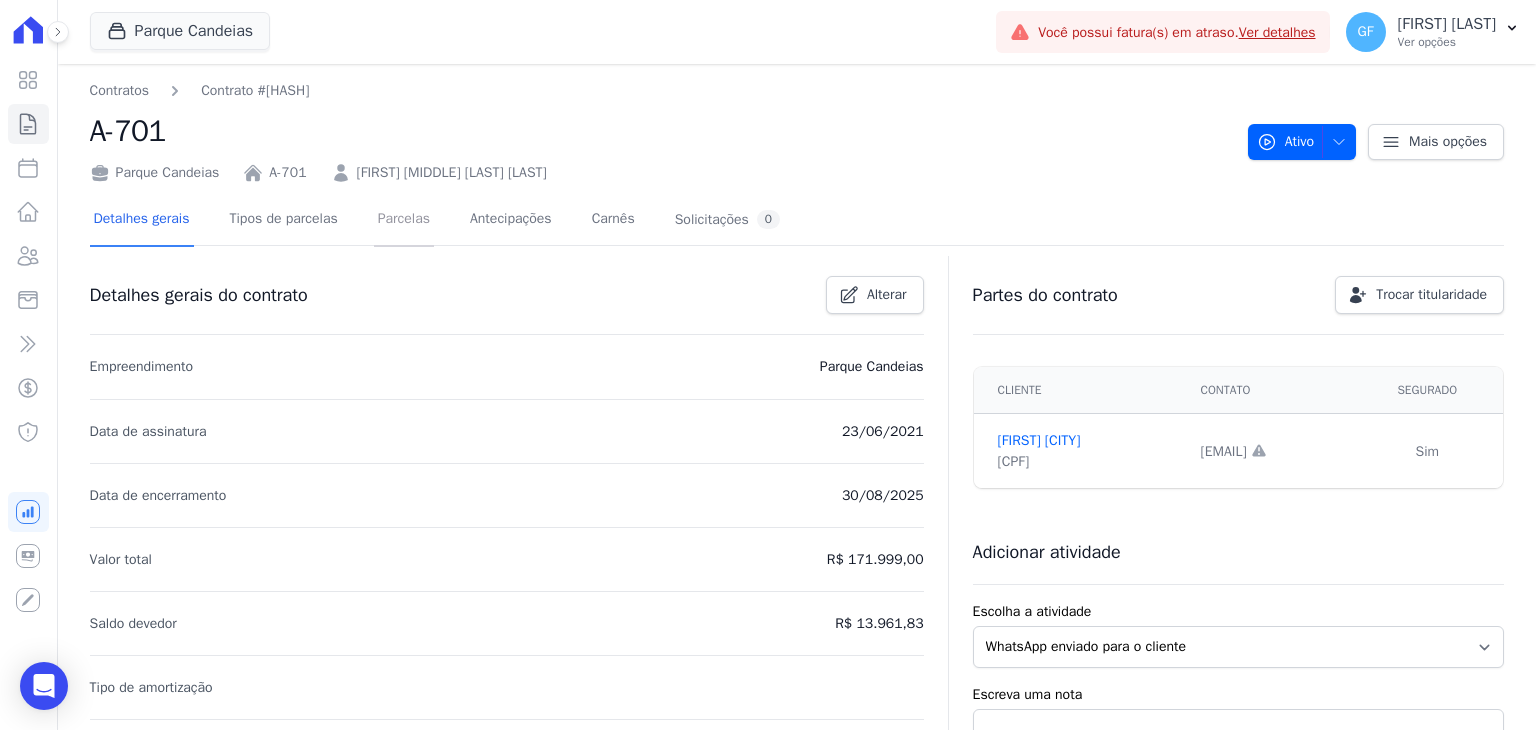 click on "Parcelas" at bounding box center (404, 220) 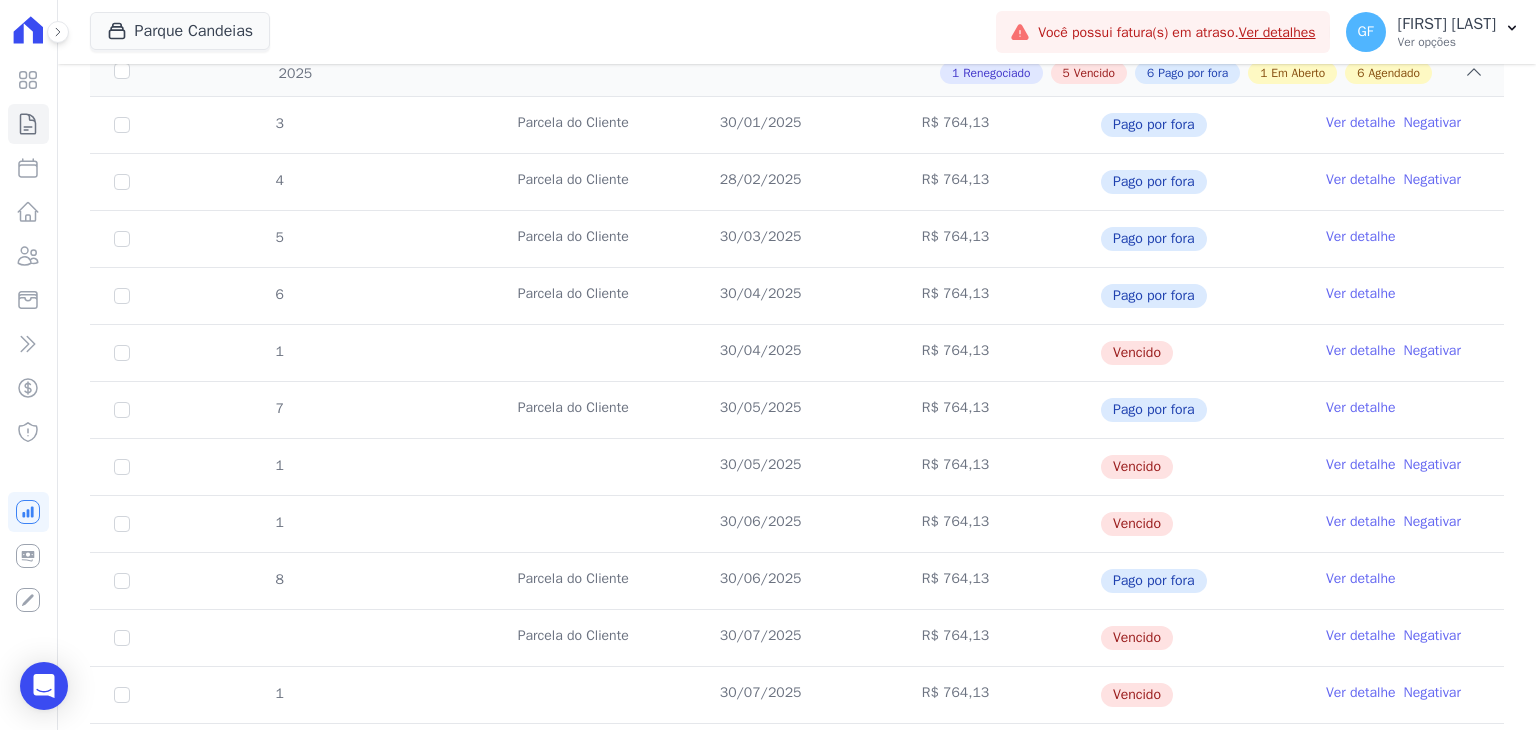 scroll, scrollTop: 600, scrollLeft: 0, axis: vertical 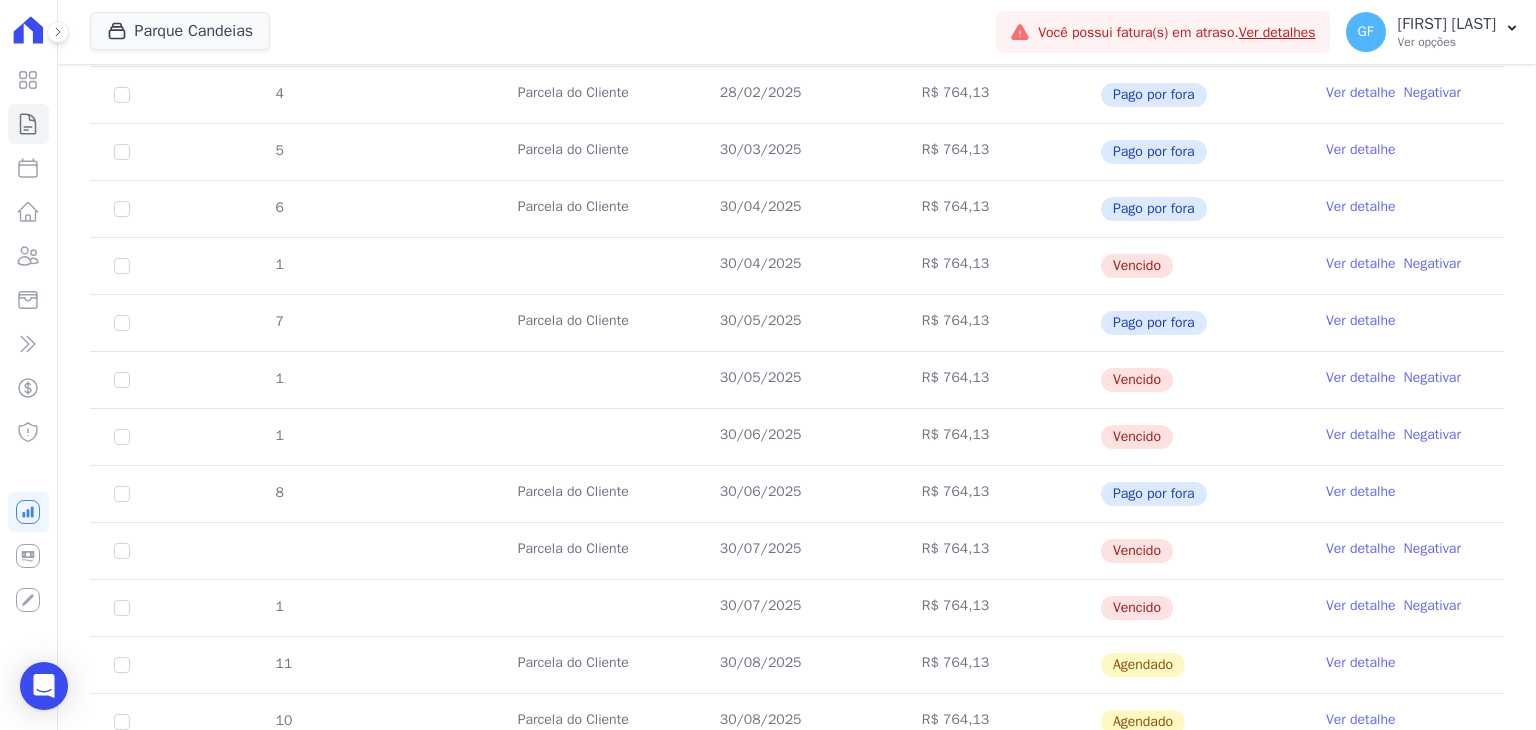 drag, startPoint x: 665, startPoint y: 264, endPoint x: 1192, endPoint y: 263, distance: 527.001 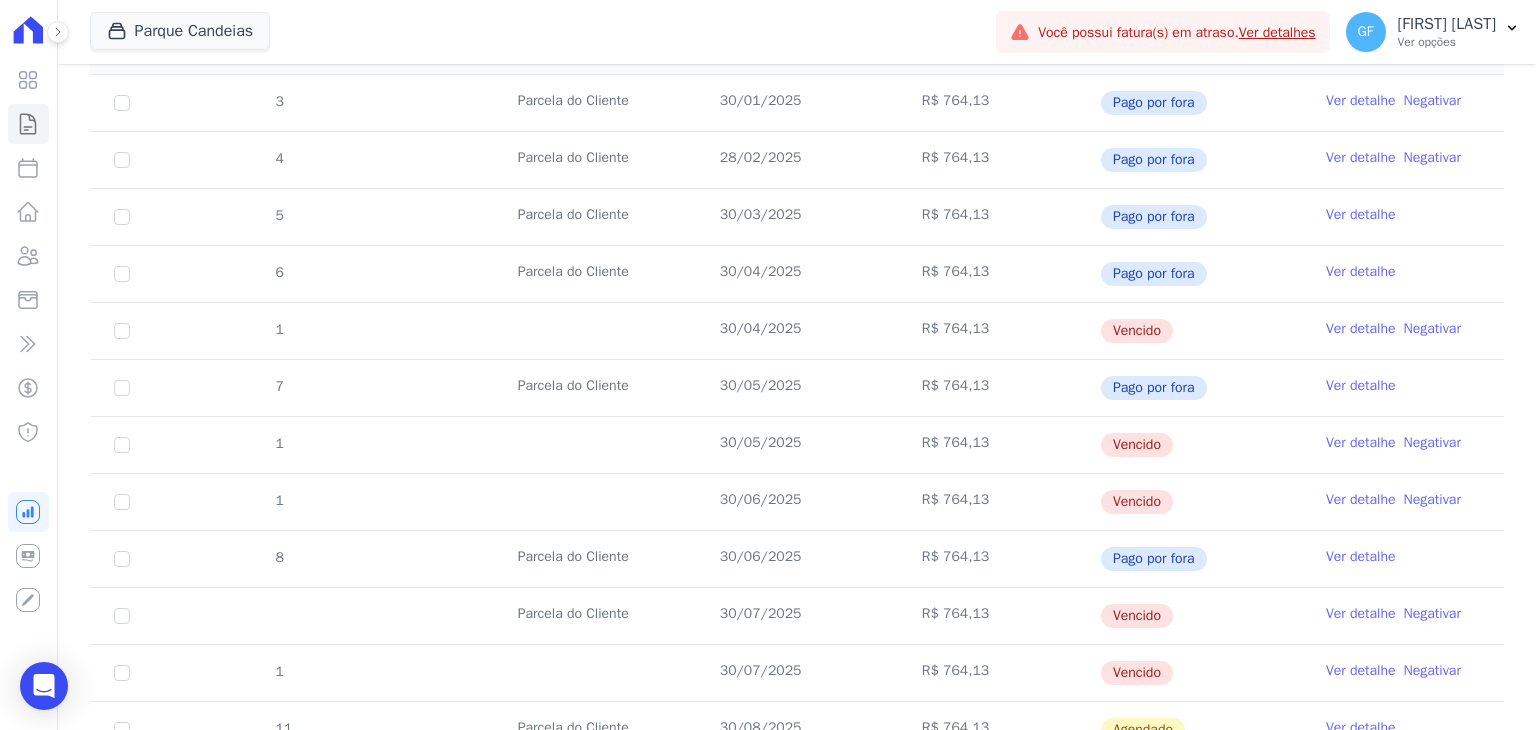 scroll, scrollTop: 500, scrollLeft: 0, axis: vertical 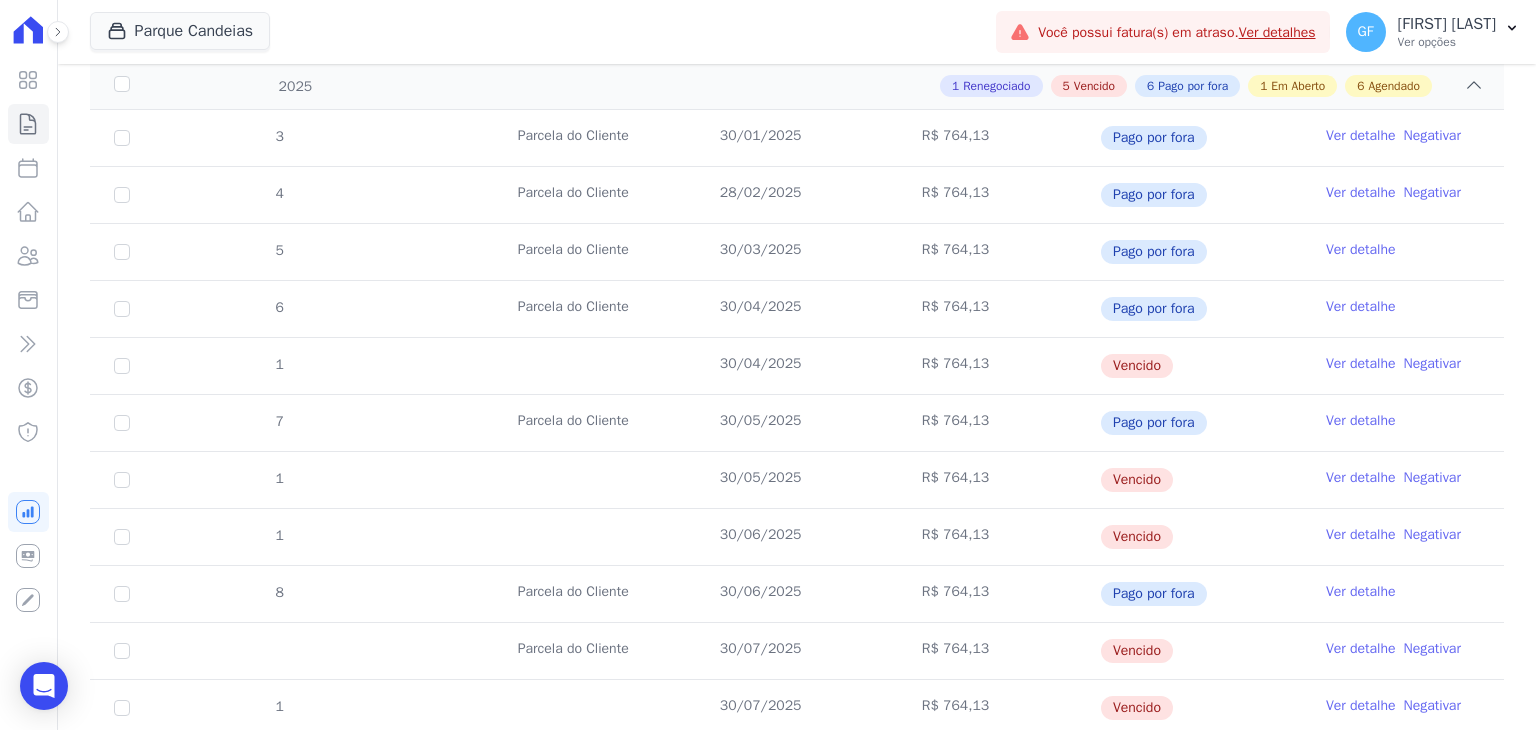 click on "R$ 764,13" at bounding box center [999, 423] 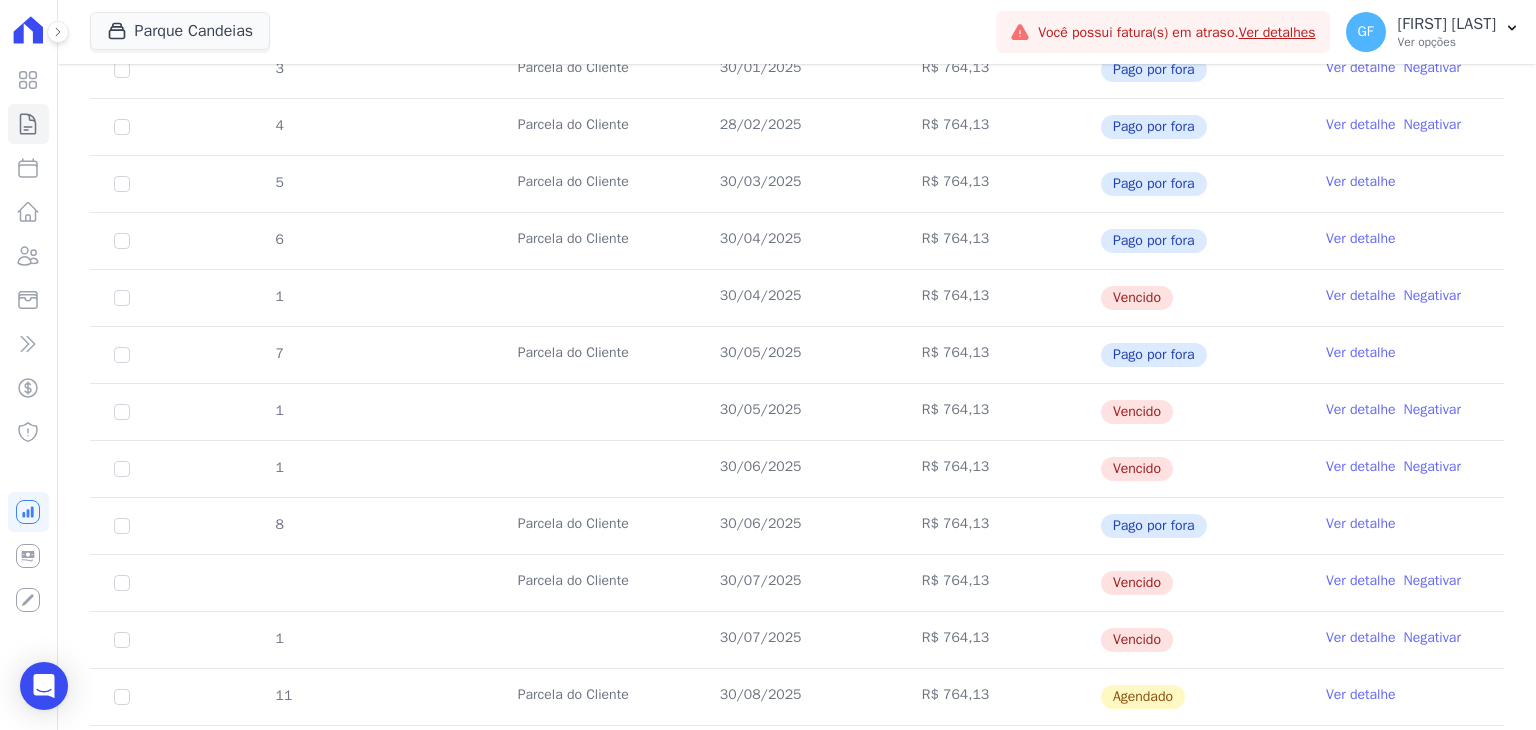 scroll, scrollTop: 600, scrollLeft: 0, axis: vertical 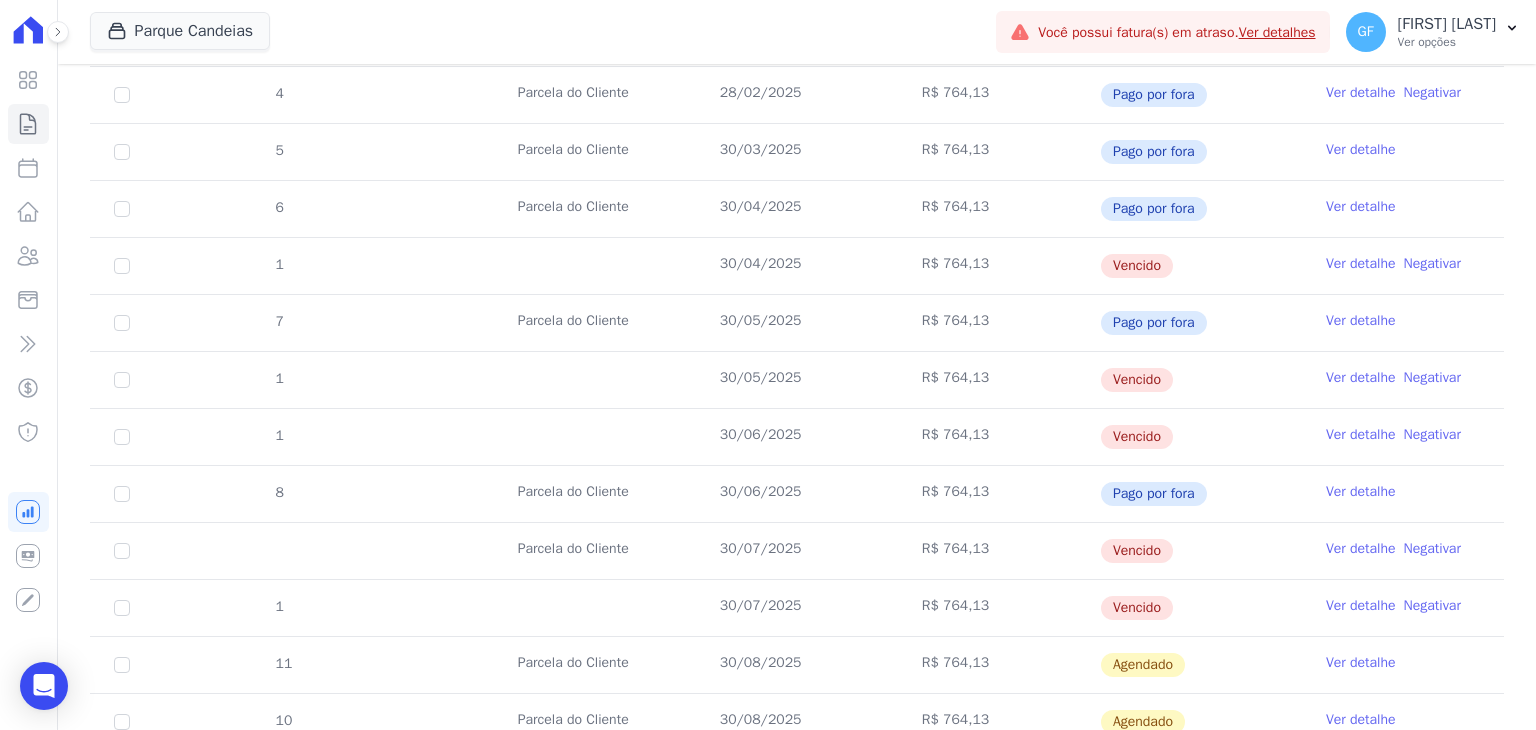 drag, startPoint x: 704, startPoint y: 373, endPoint x: 1189, endPoint y: 387, distance: 485.20203 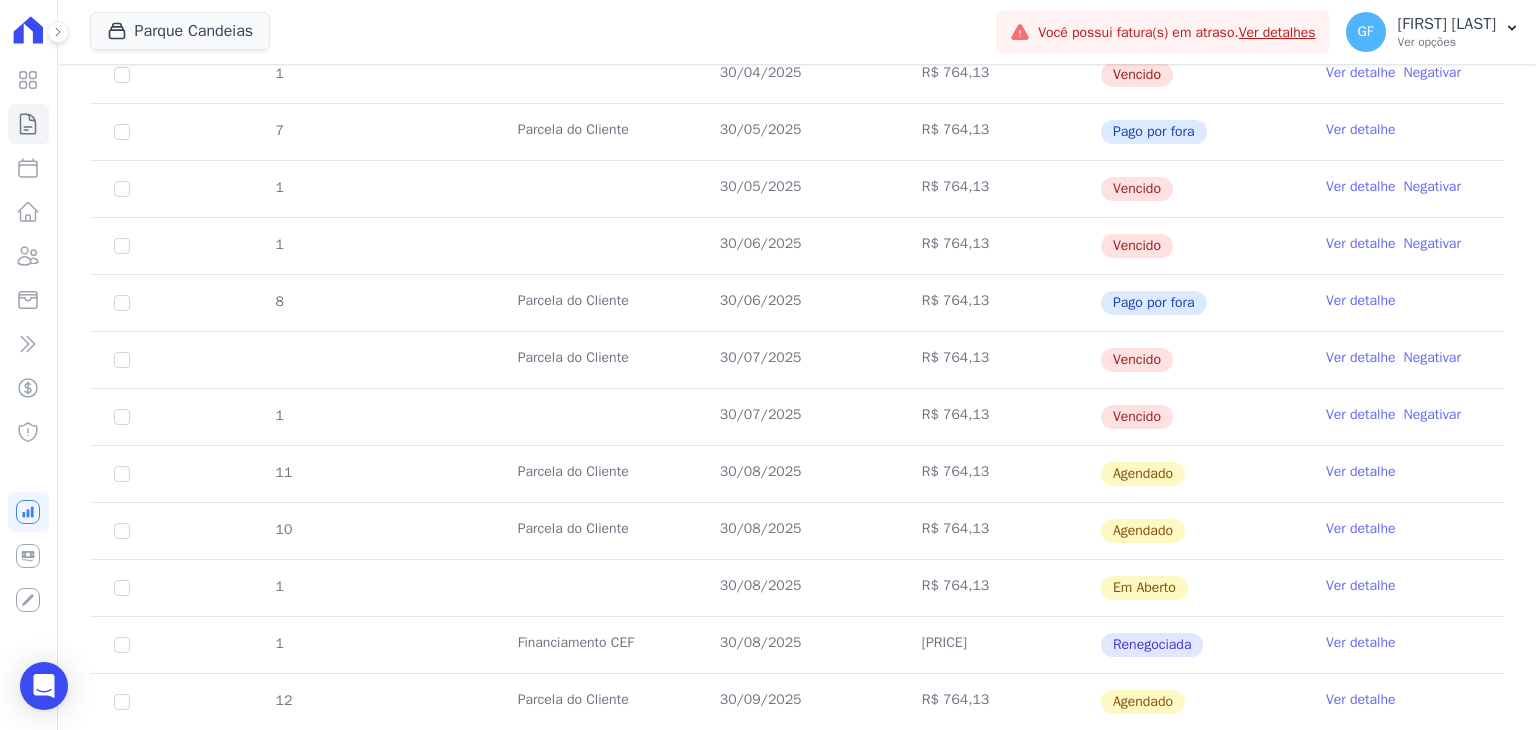 scroll, scrollTop: 800, scrollLeft: 0, axis: vertical 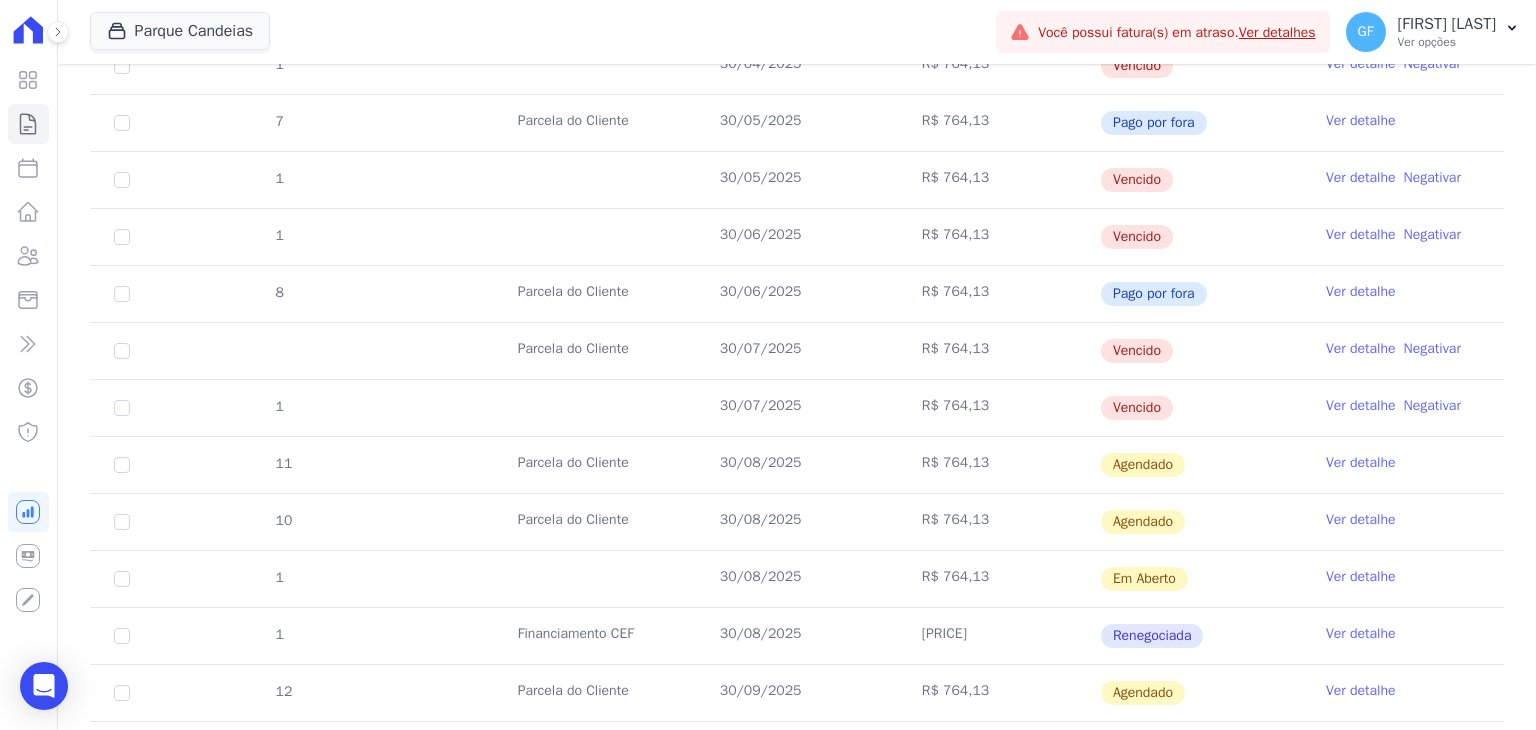 drag, startPoint x: 902, startPoint y: 355, endPoint x: 1200, endPoint y: 393, distance: 300.41306 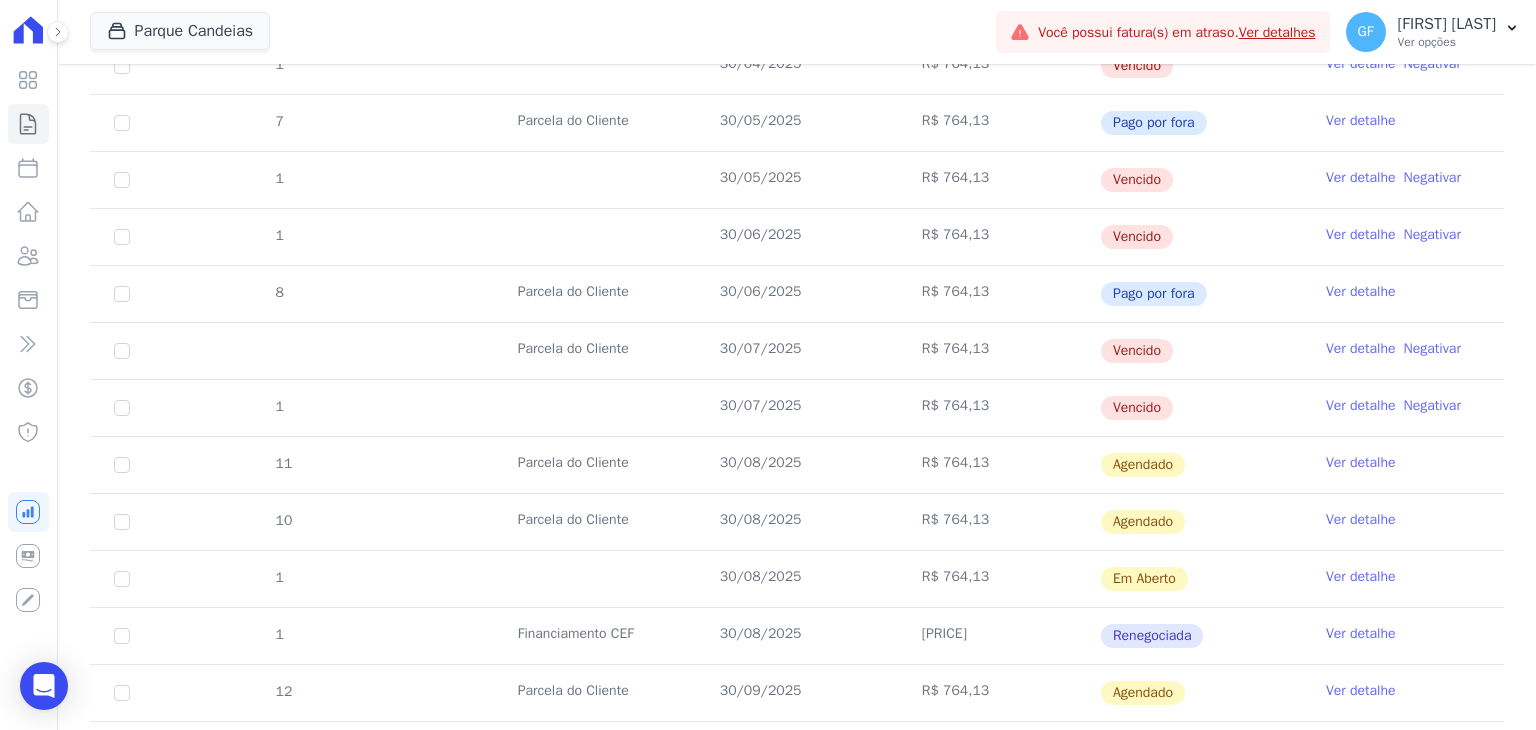 click on "Ver detalhe" at bounding box center [1361, 349] 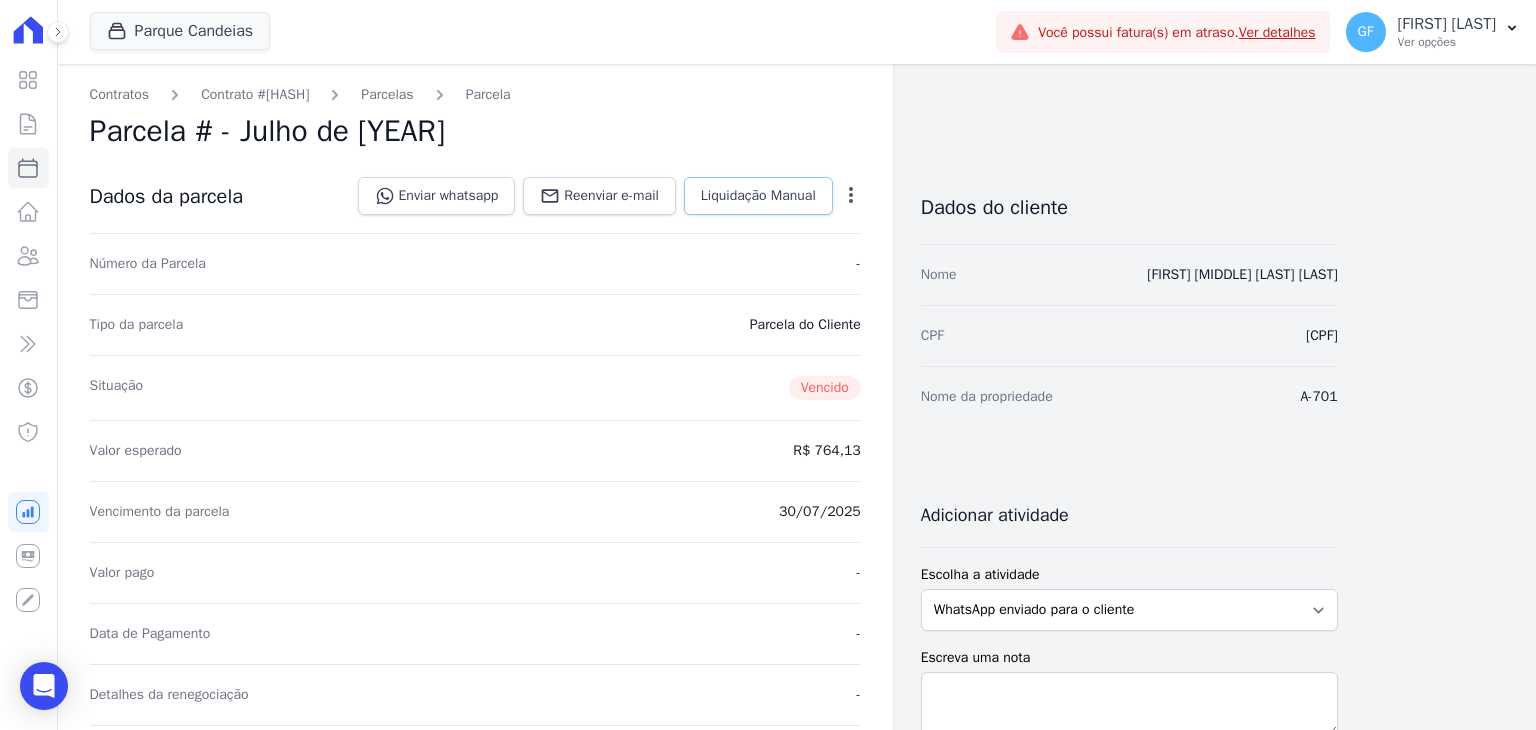click on "Liquidação Manual" at bounding box center [758, 196] 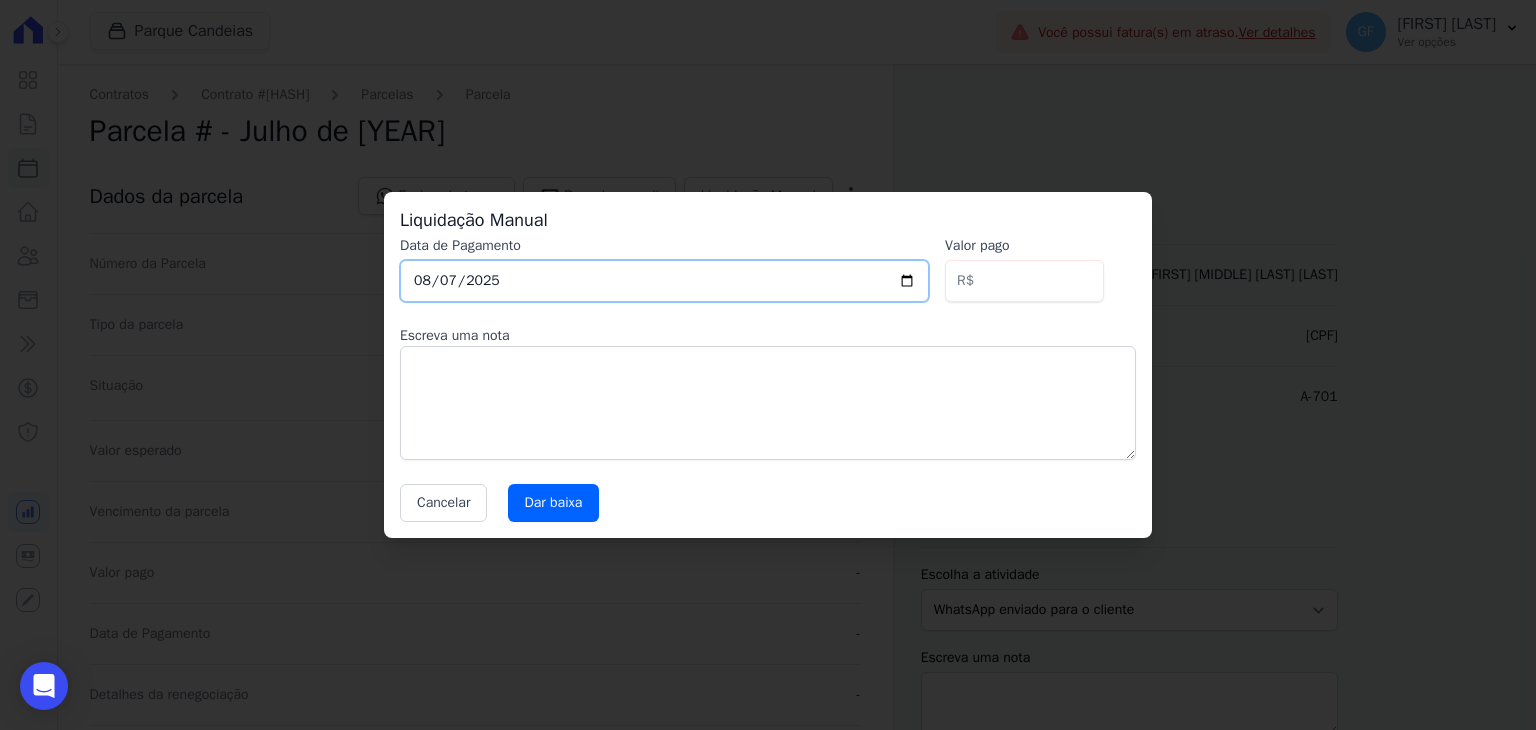 click on "2025-08-07" at bounding box center [664, 281] 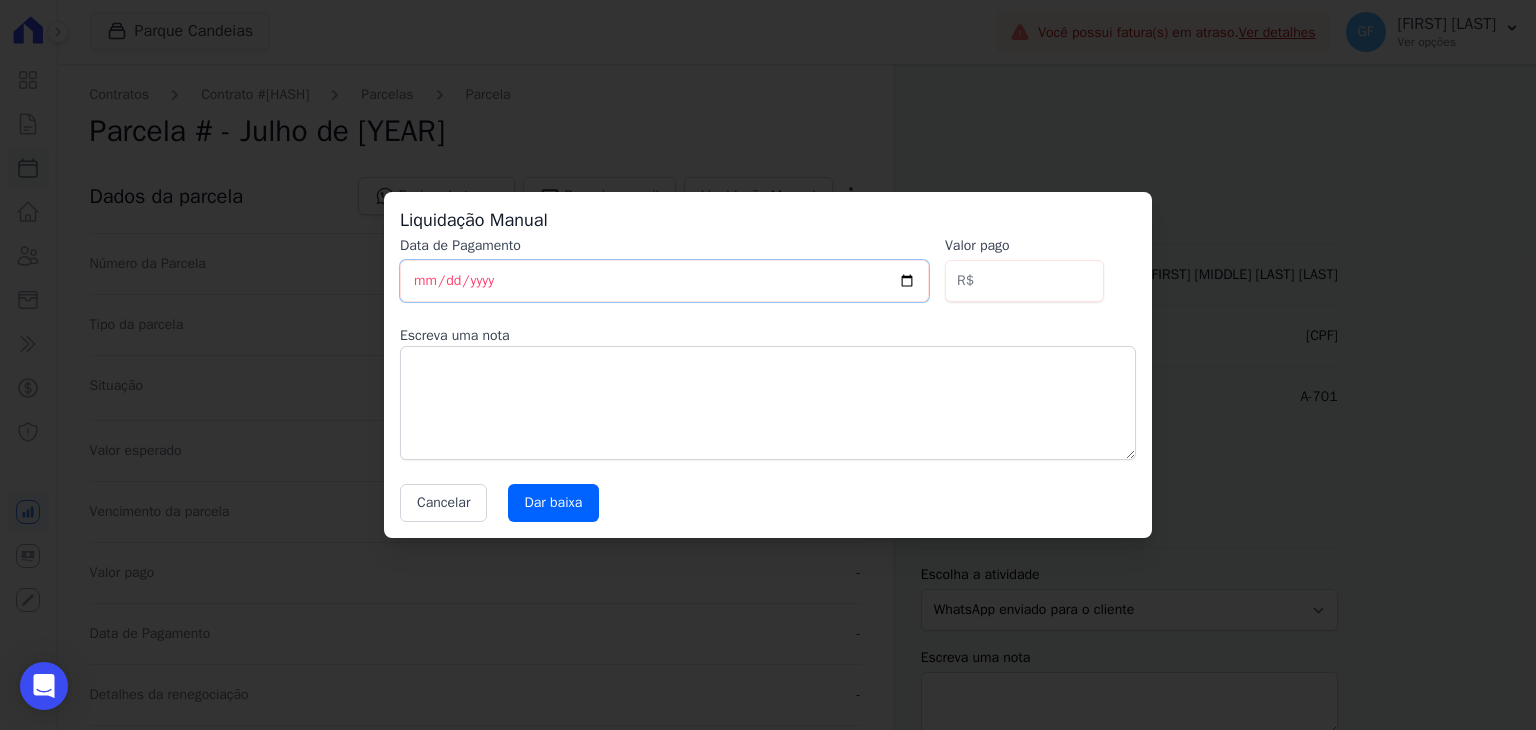 type on "2025-08-04" 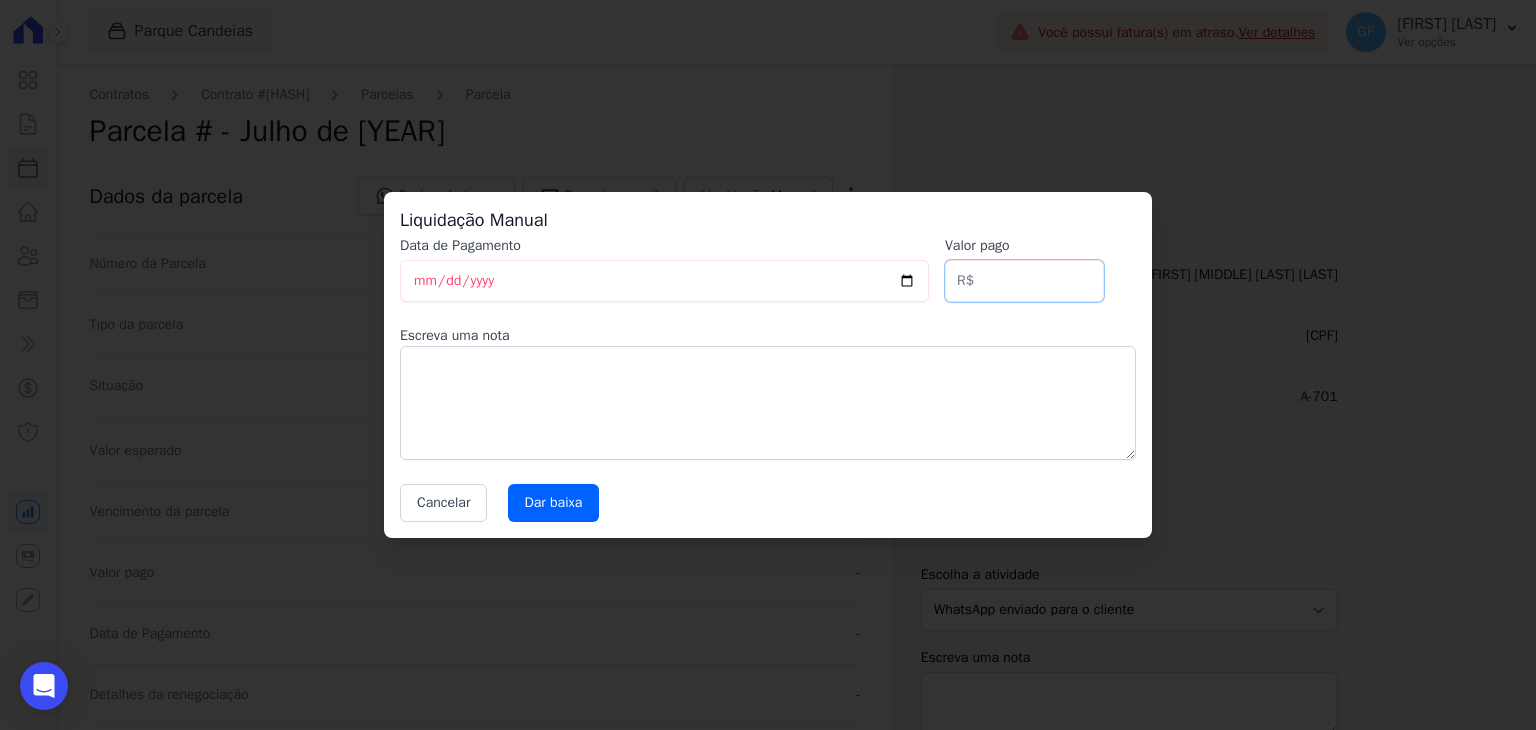 click on "[PRICE]" at bounding box center (1024, 281) 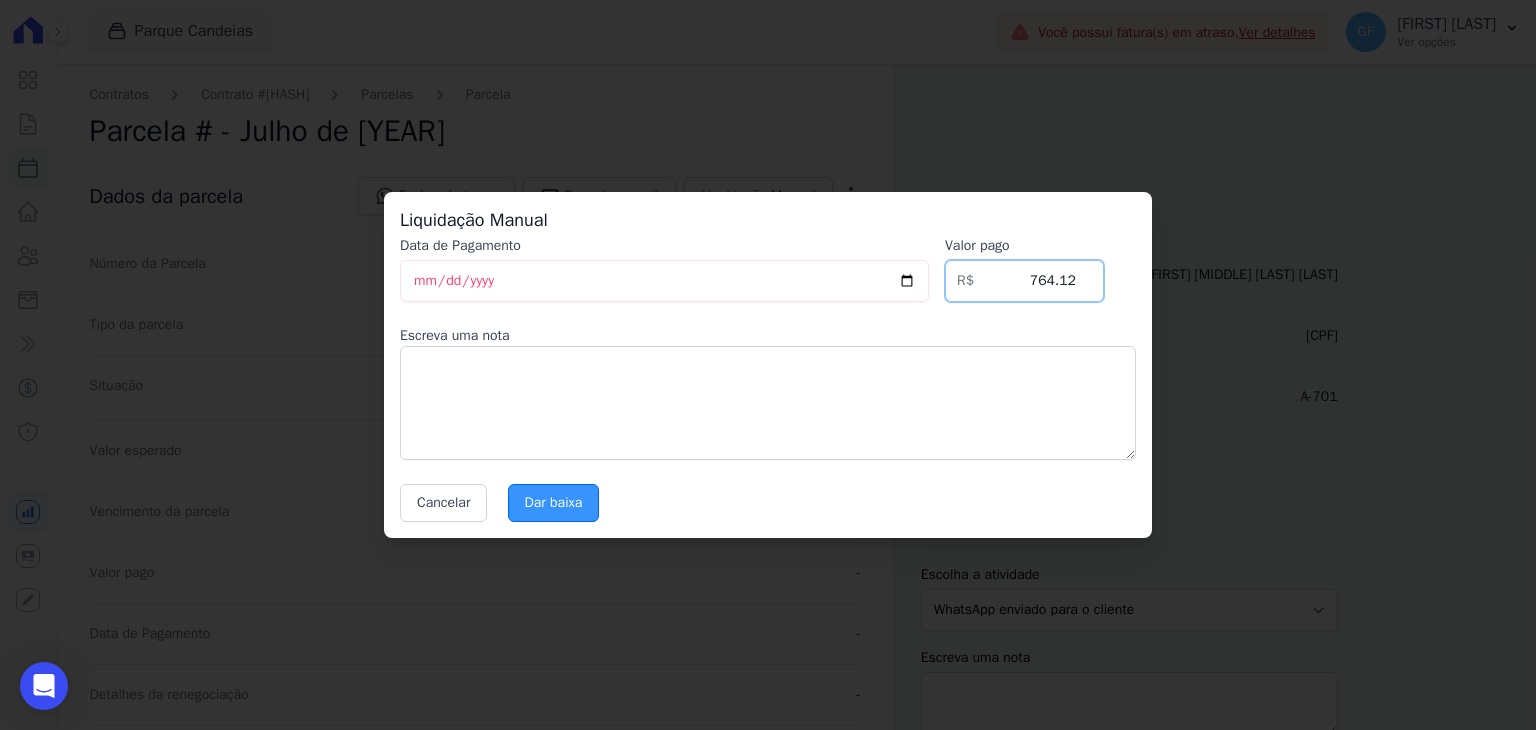 type on "764.12" 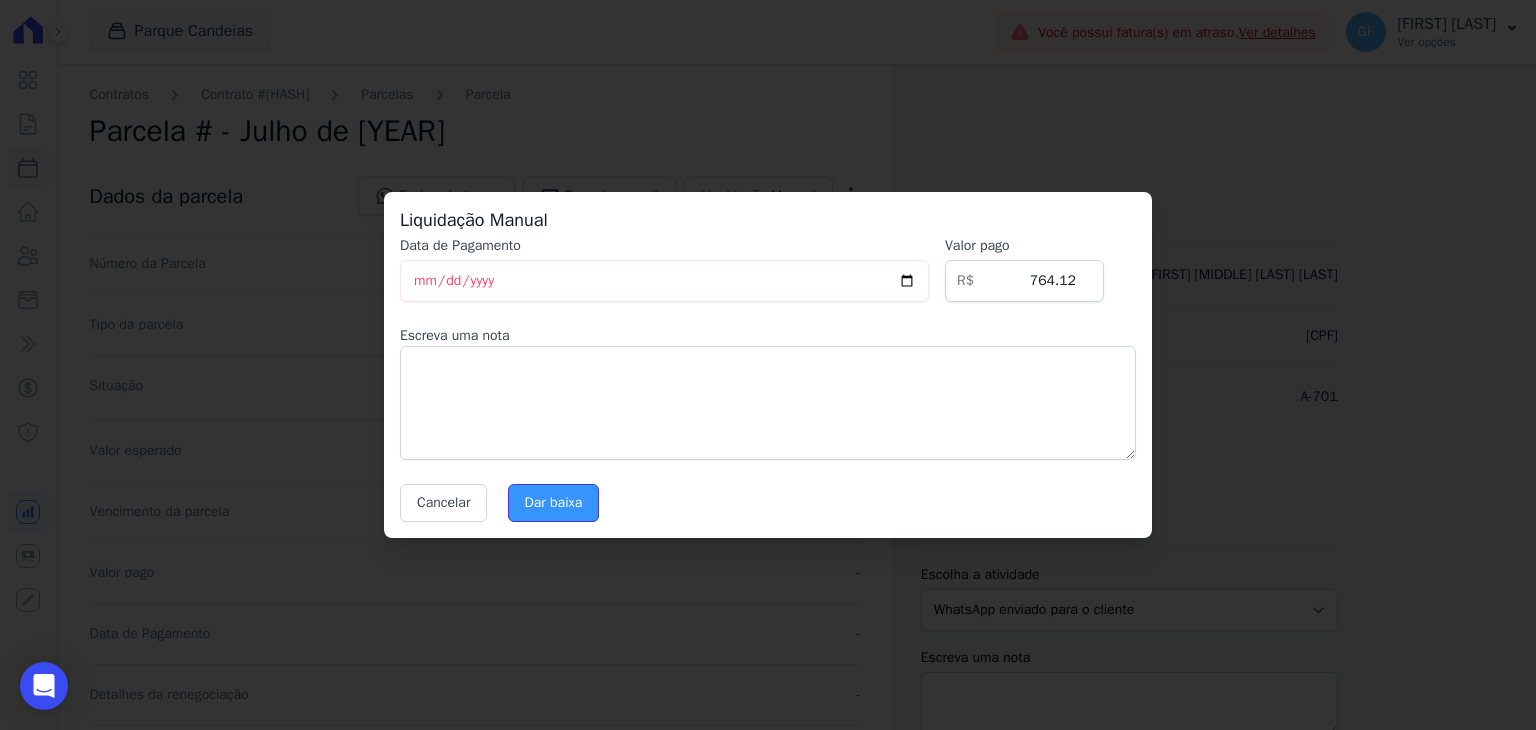 click on "Dar baixa" at bounding box center [554, 503] 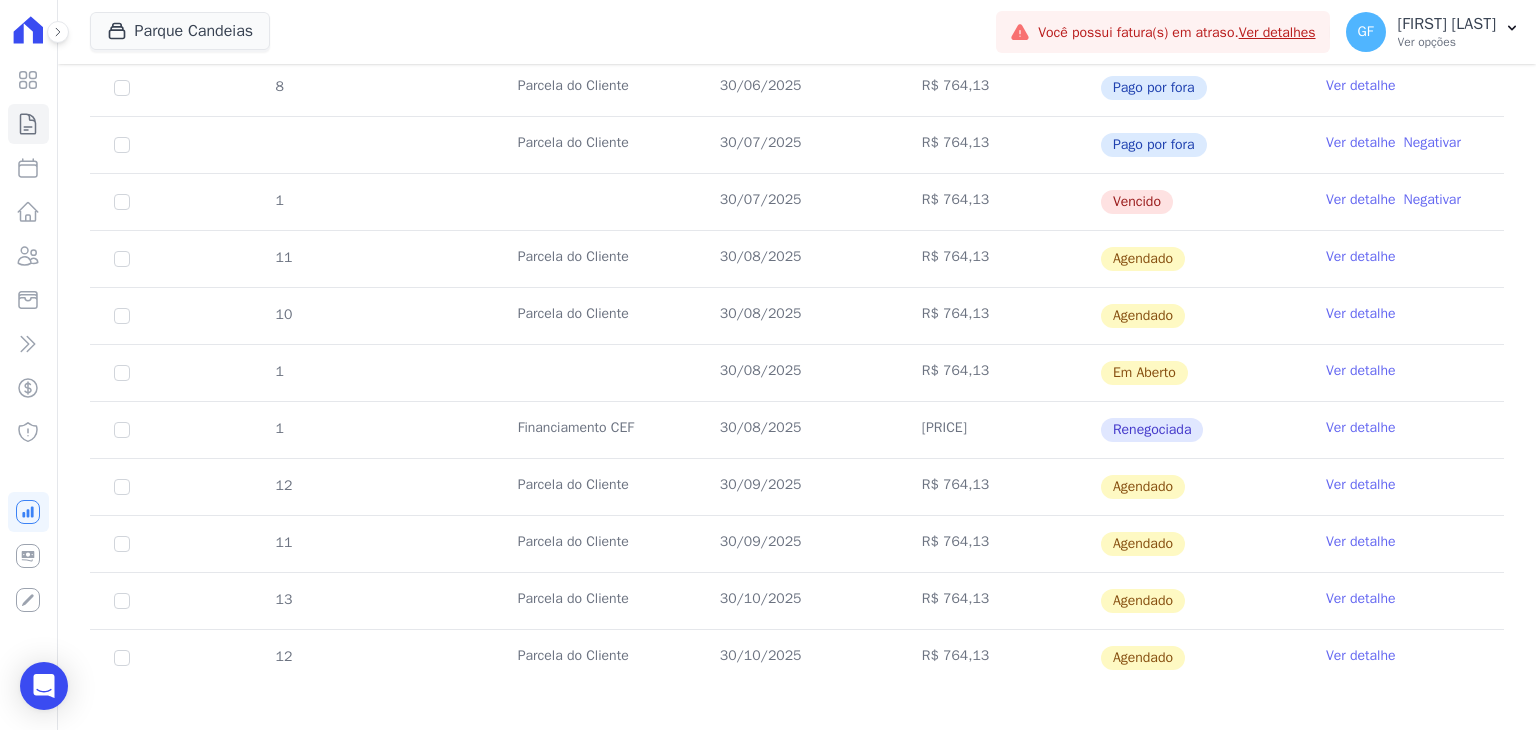 scroll, scrollTop: 1016, scrollLeft: 0, axis: vertical 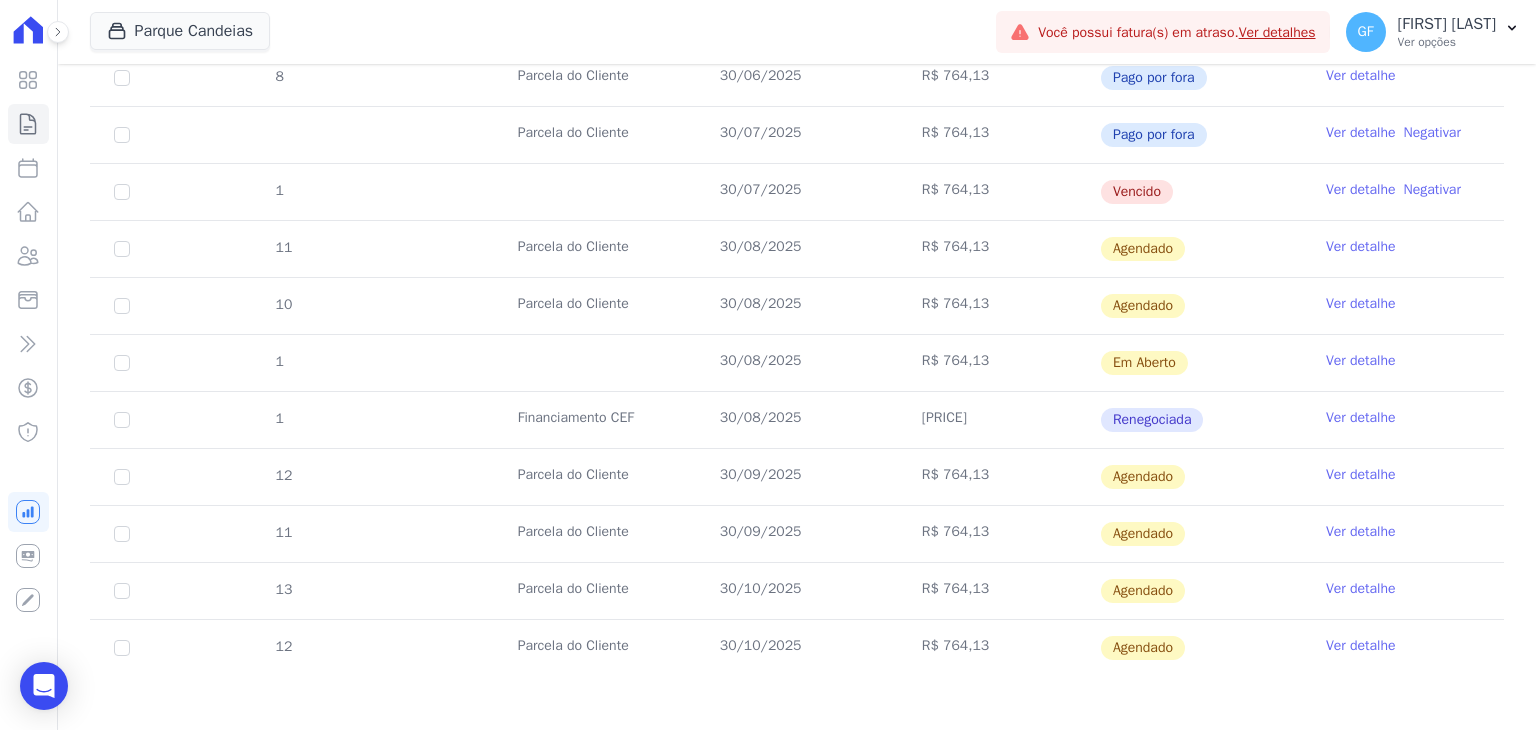 drag, startPoint x: 722, startPoint y: 185, endPoint x: 1223, endPoint y: 182, distance: 501.00897 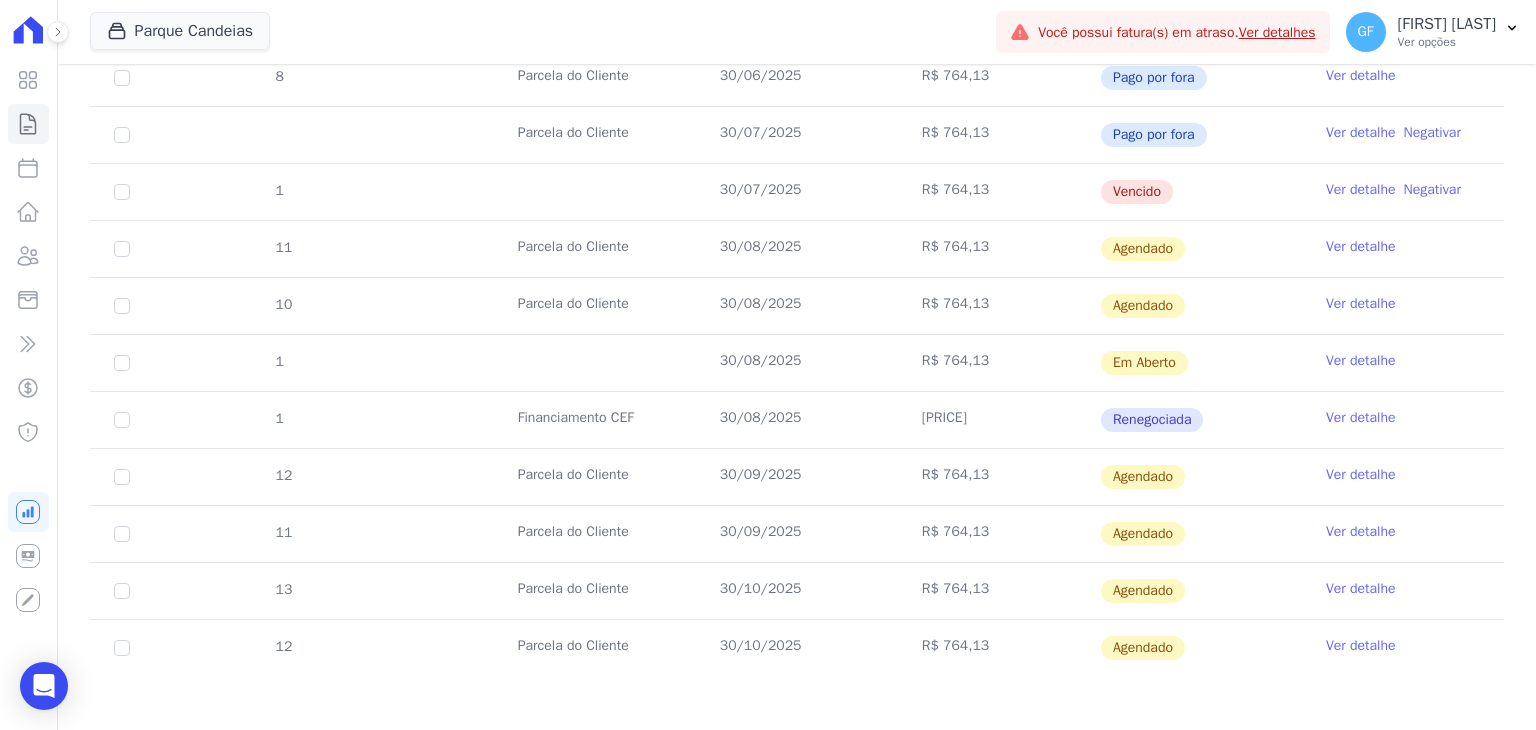 click on "Ver detalhe" at bounding box center (1361, 361) 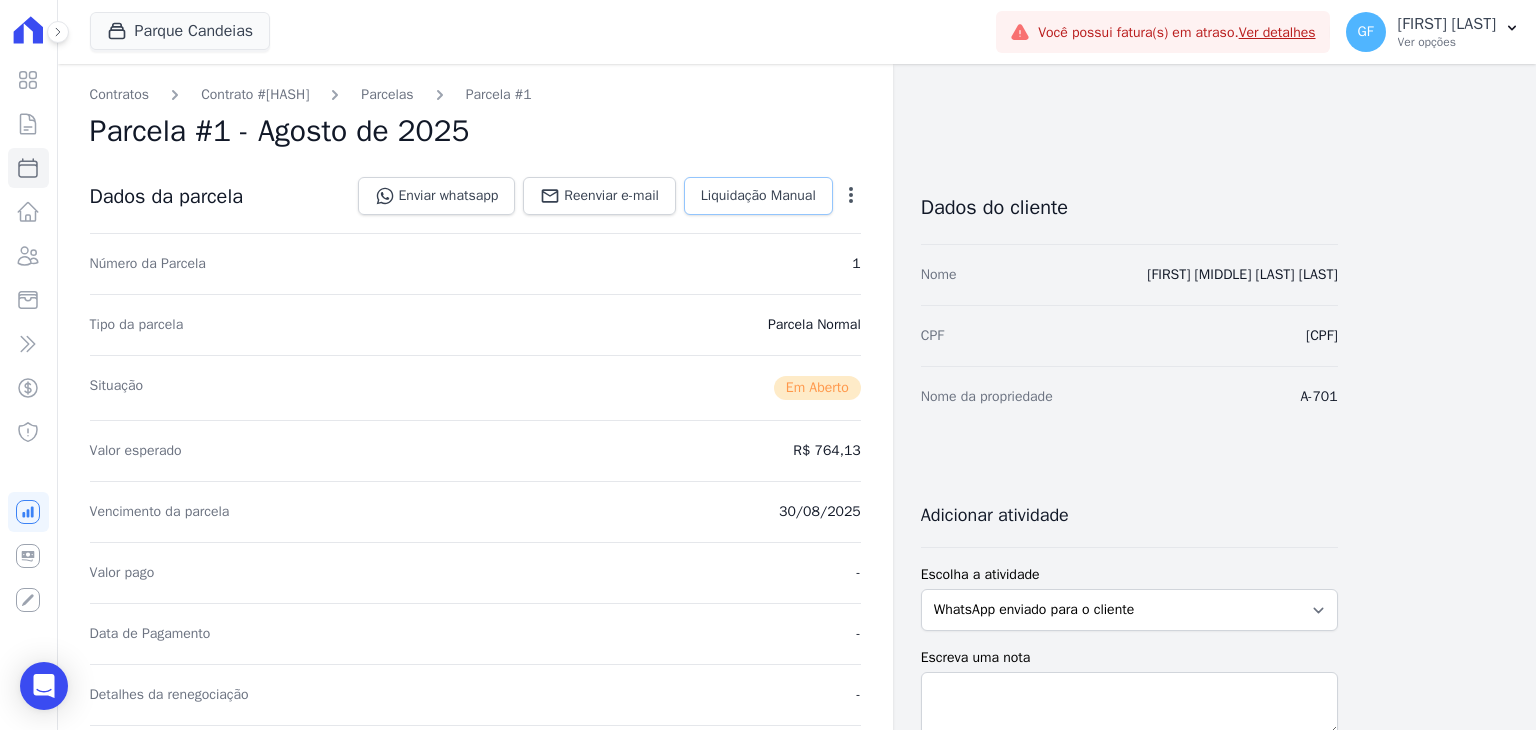click on "Liquidação Manual" at bounding box center [758, 196] 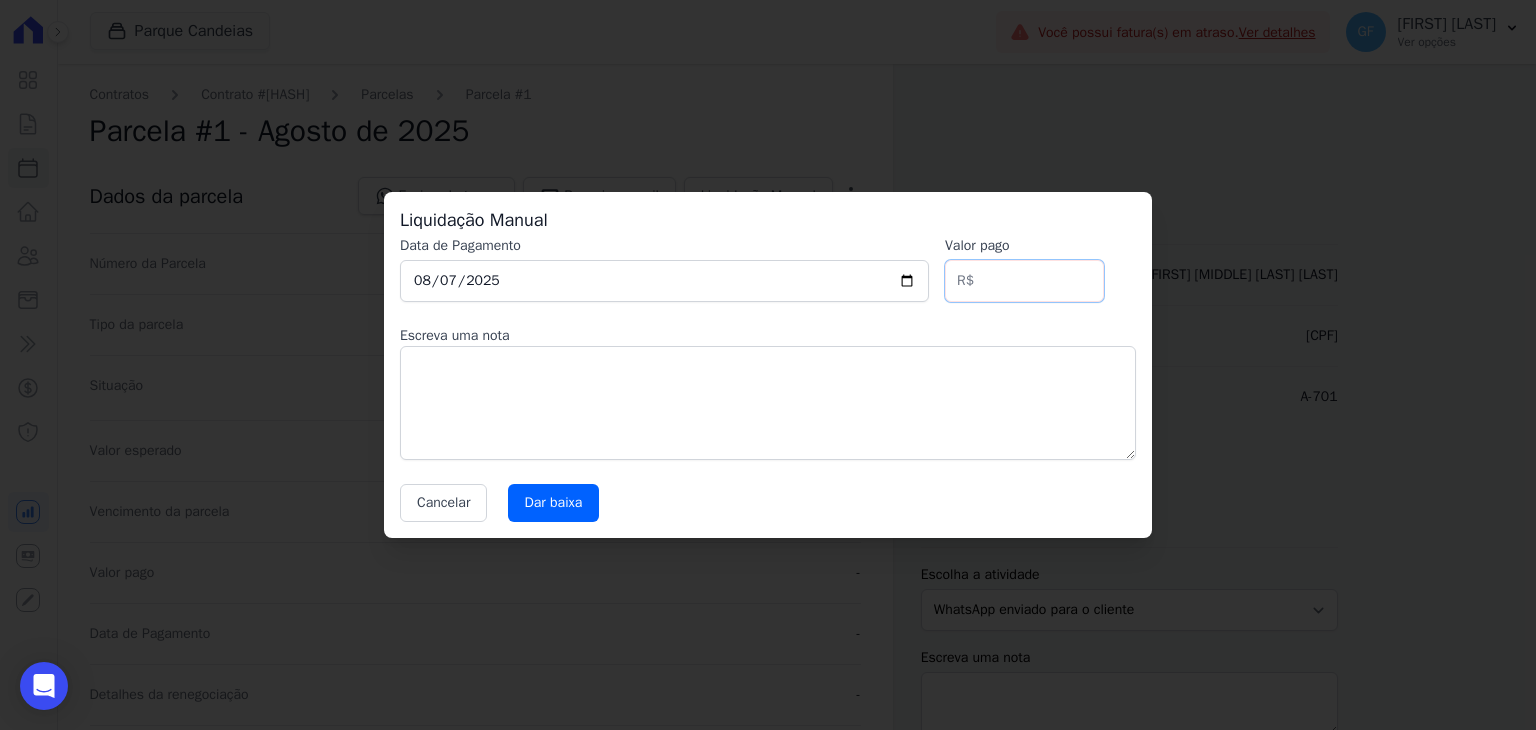drag, startPoint x: 1040, startPoint y: 285, endPoint x: 1220, endPoint y: 285, distance: 180 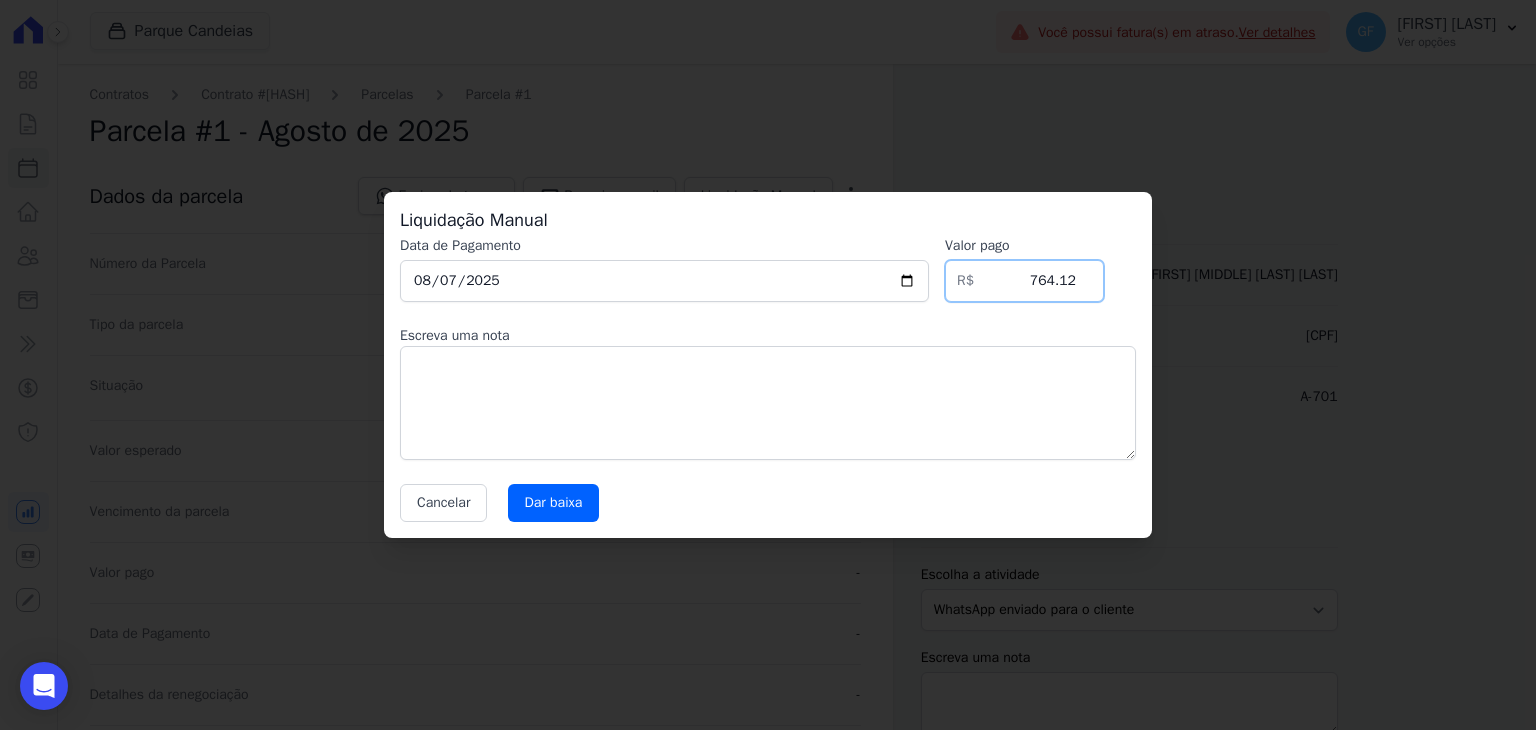 type on "764.12" 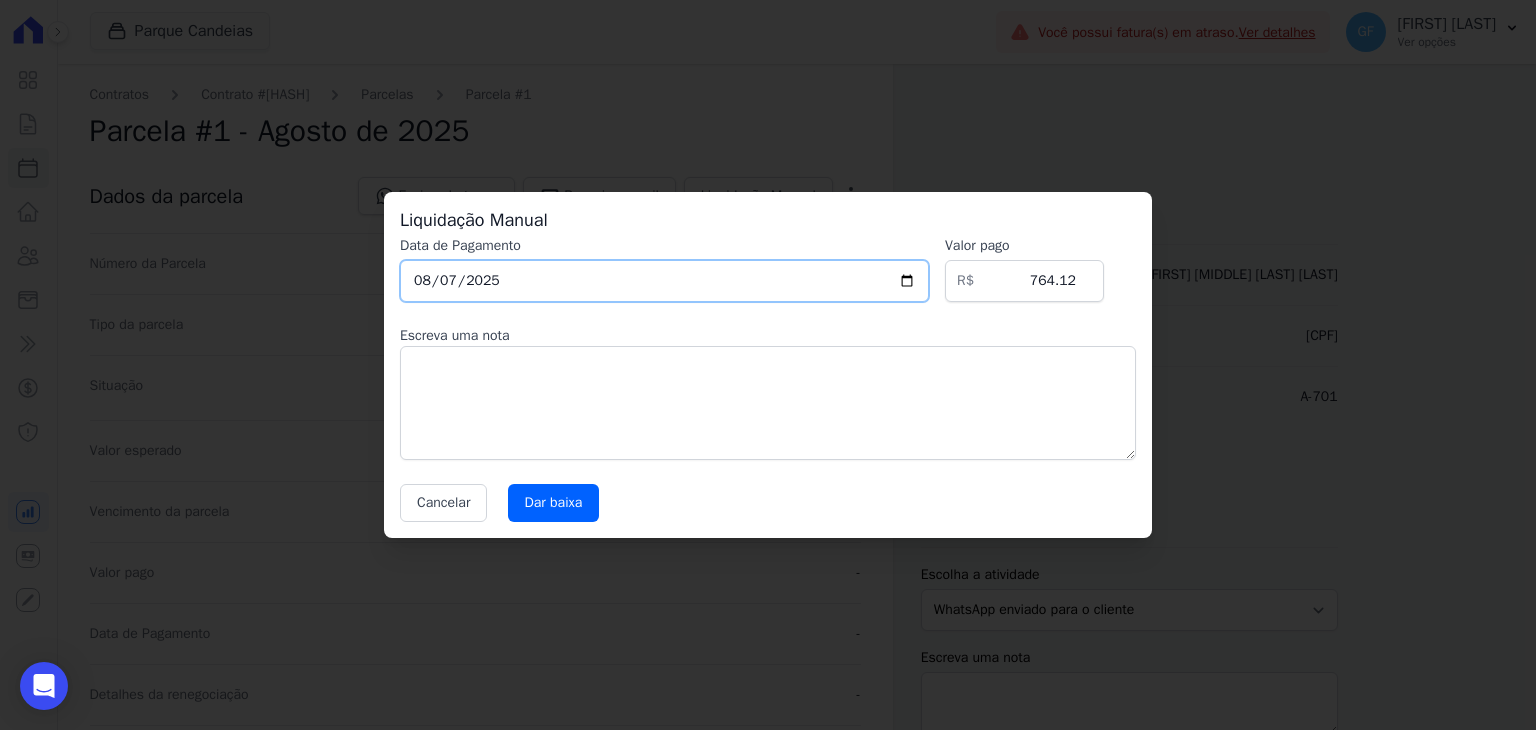 click on "2025-08-07" at bounding box center (664, 281) 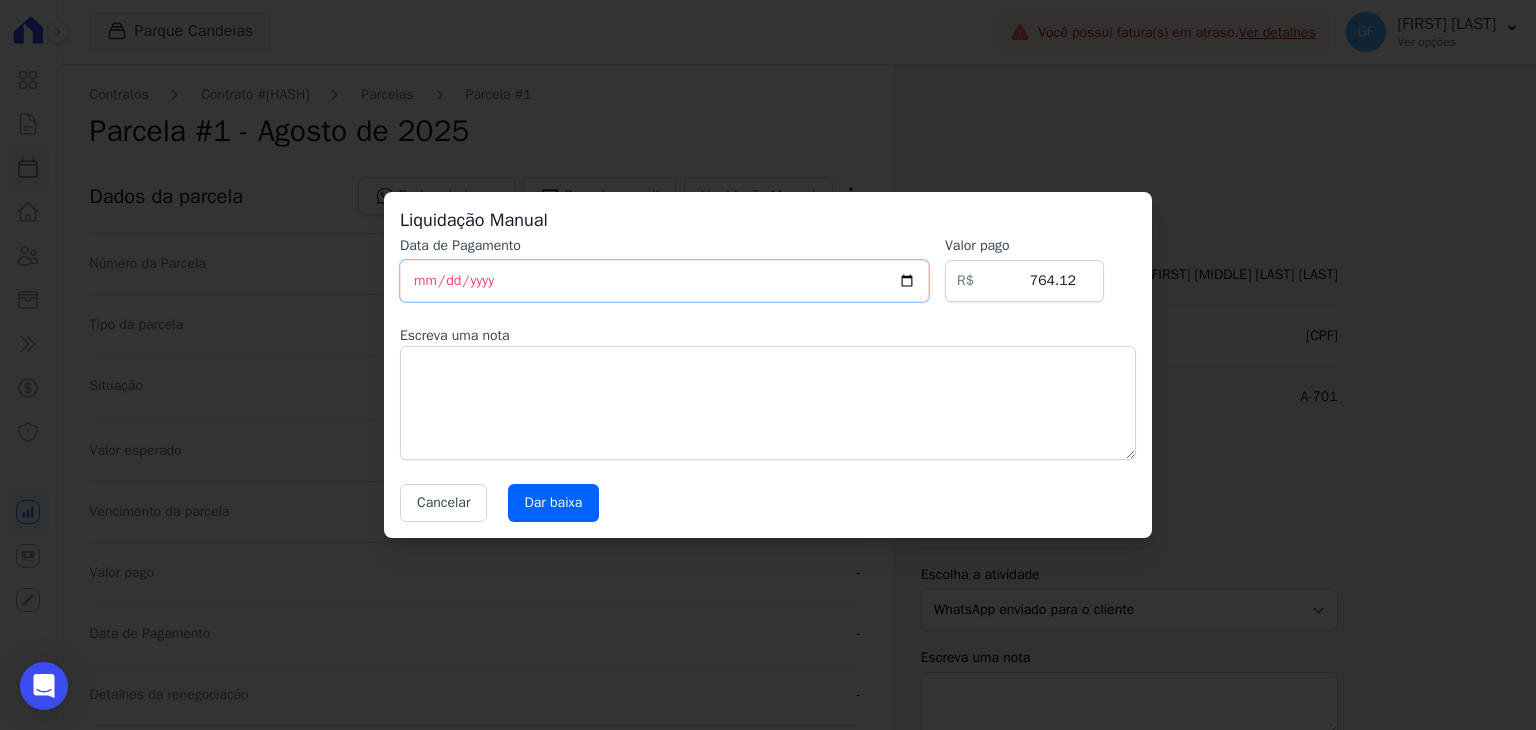 type on "[DATE]" 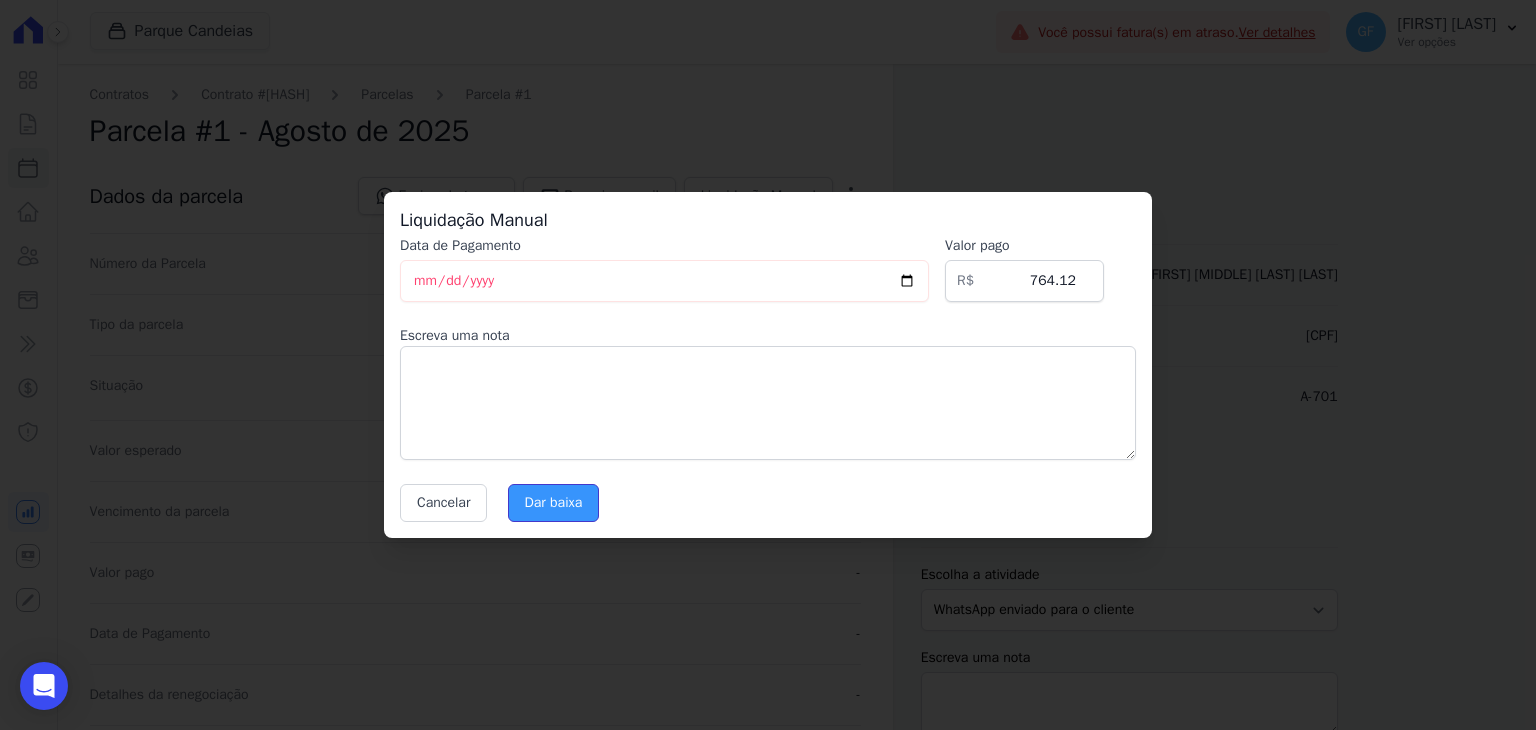 click on "Dar baixa" at bounding box center (554, 503) 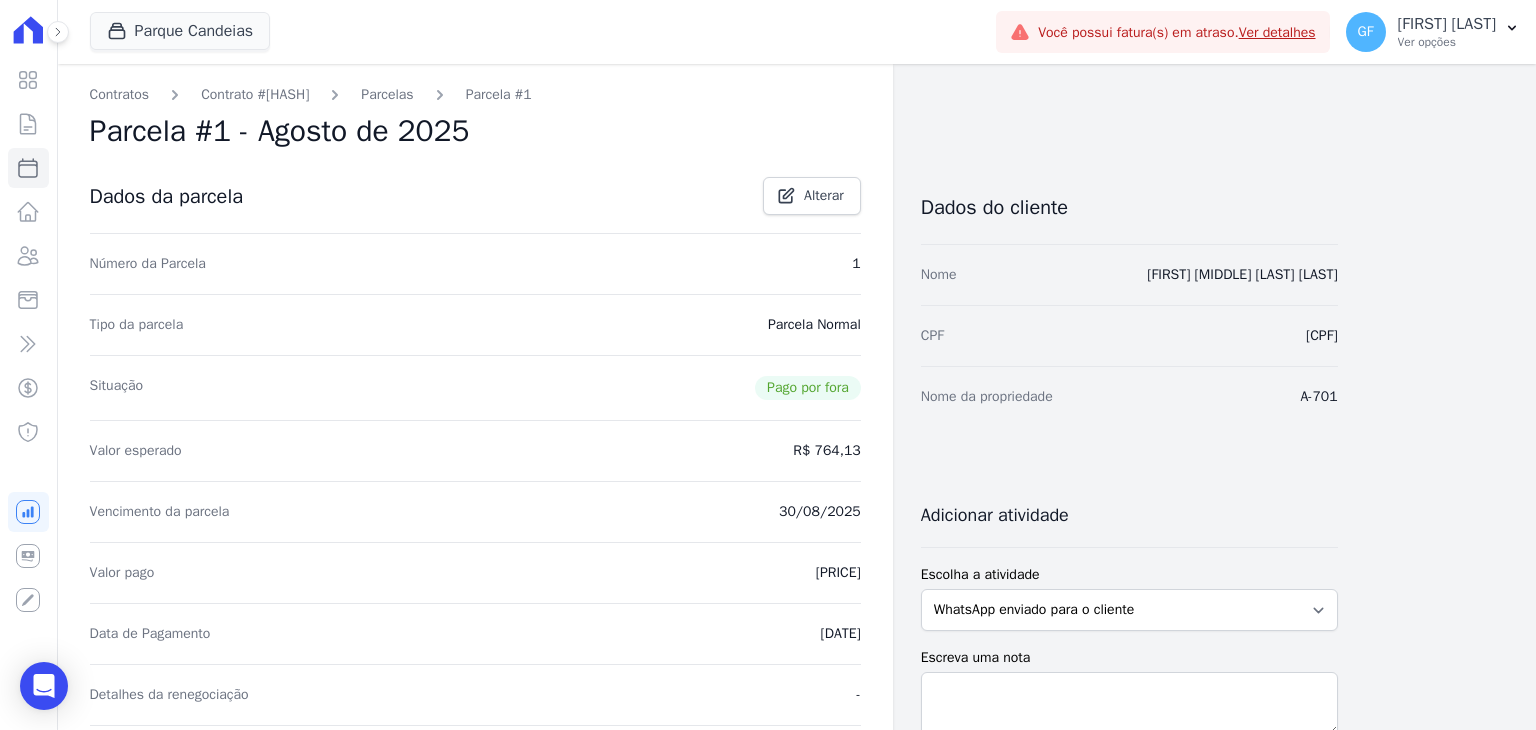 click on "Parcelas" at bounding box center [387, 94] 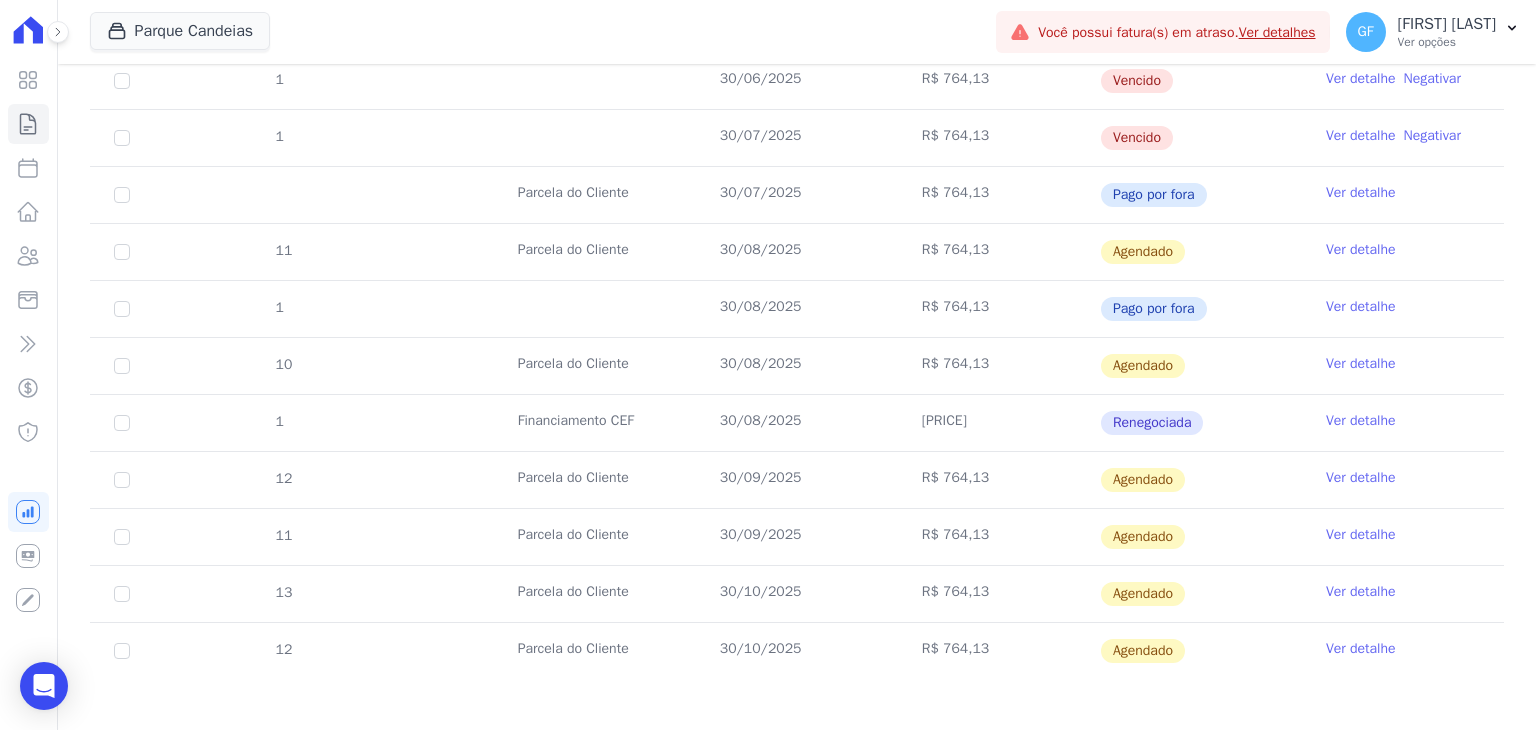 scroll, scrollTop: 1016, scrollLeft: 0, axis: vertical 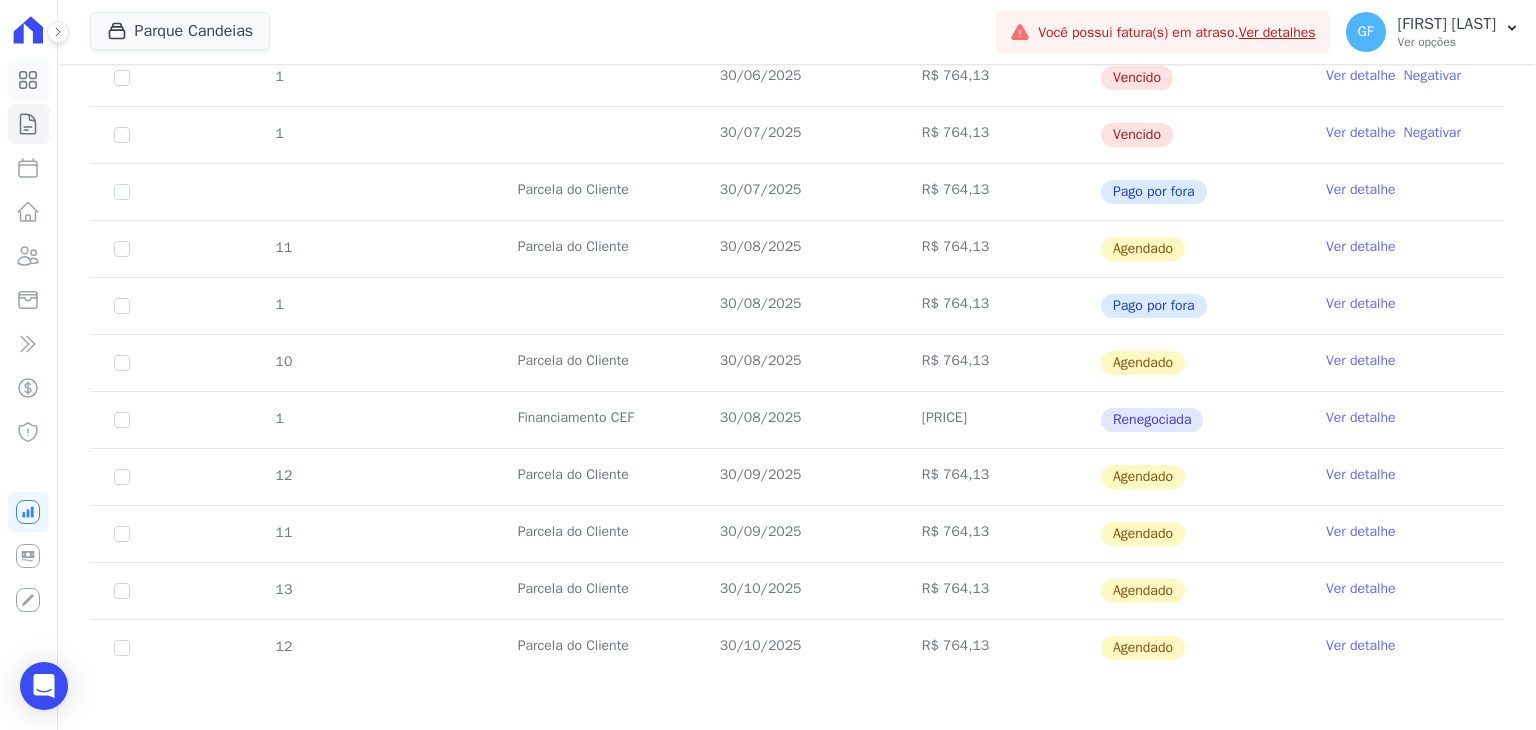 click 